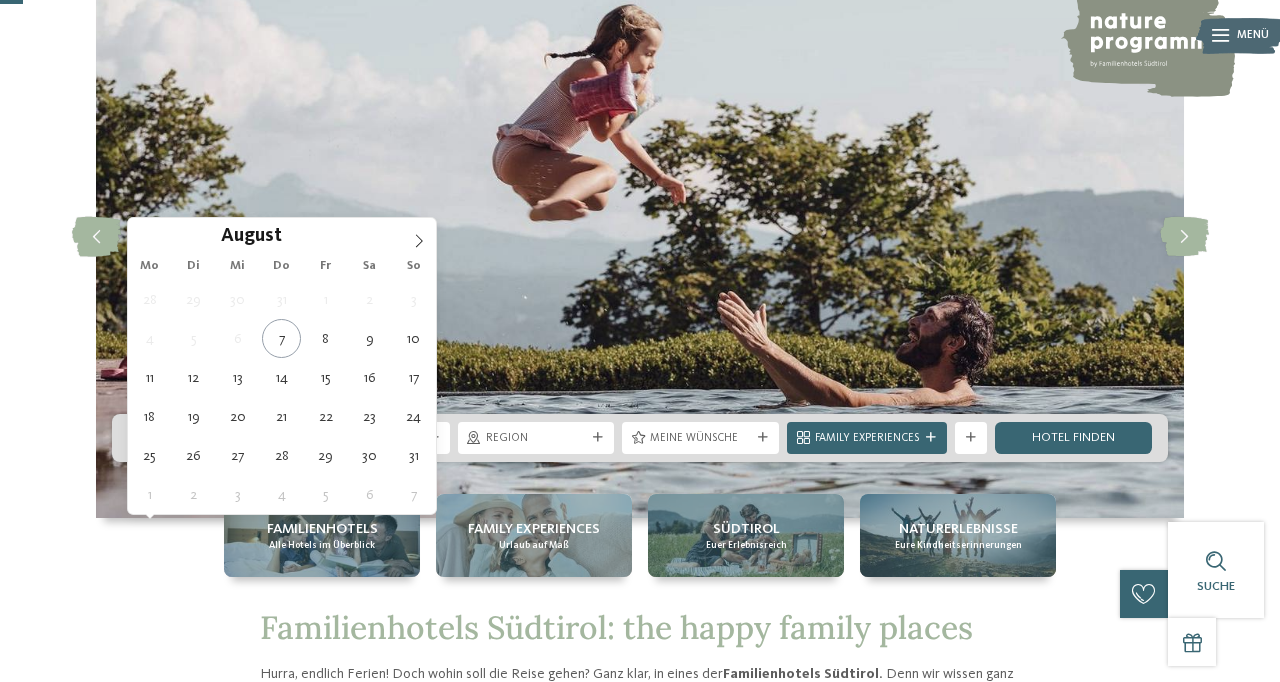 scroll, scrollTop: 124, scrollLeft: 0, axis: vertical 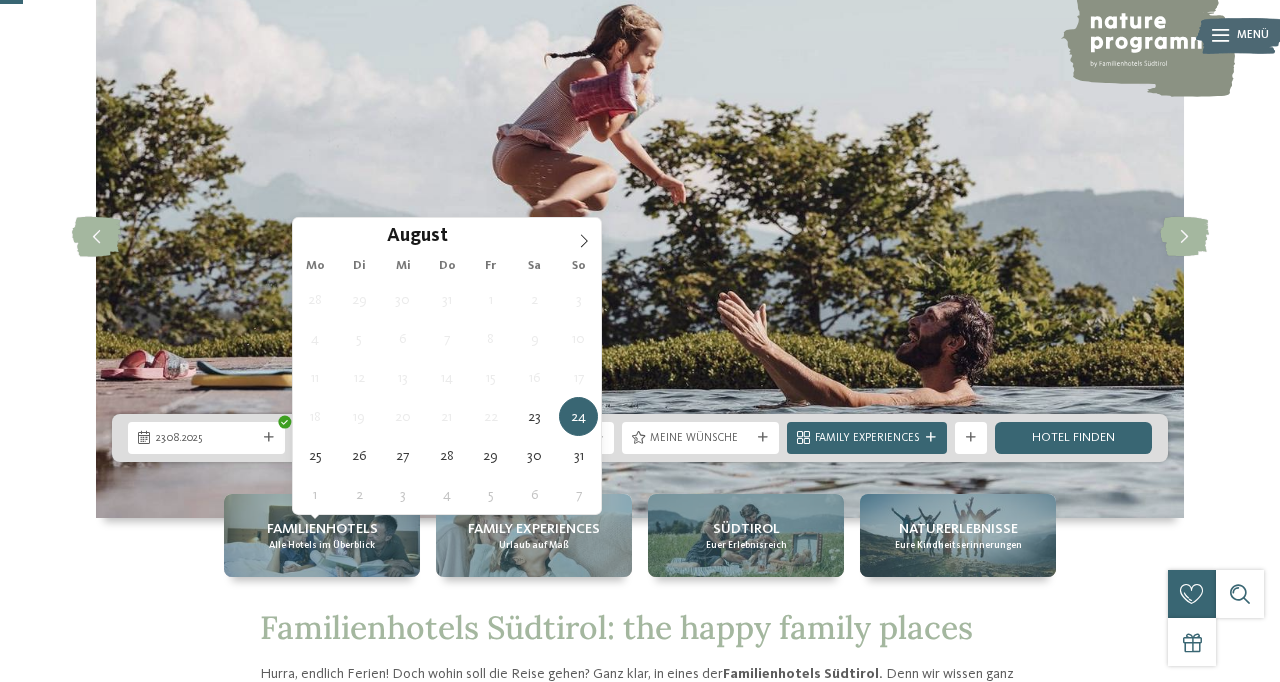 click on "24.08.2025" at bounding box center (371, 438) 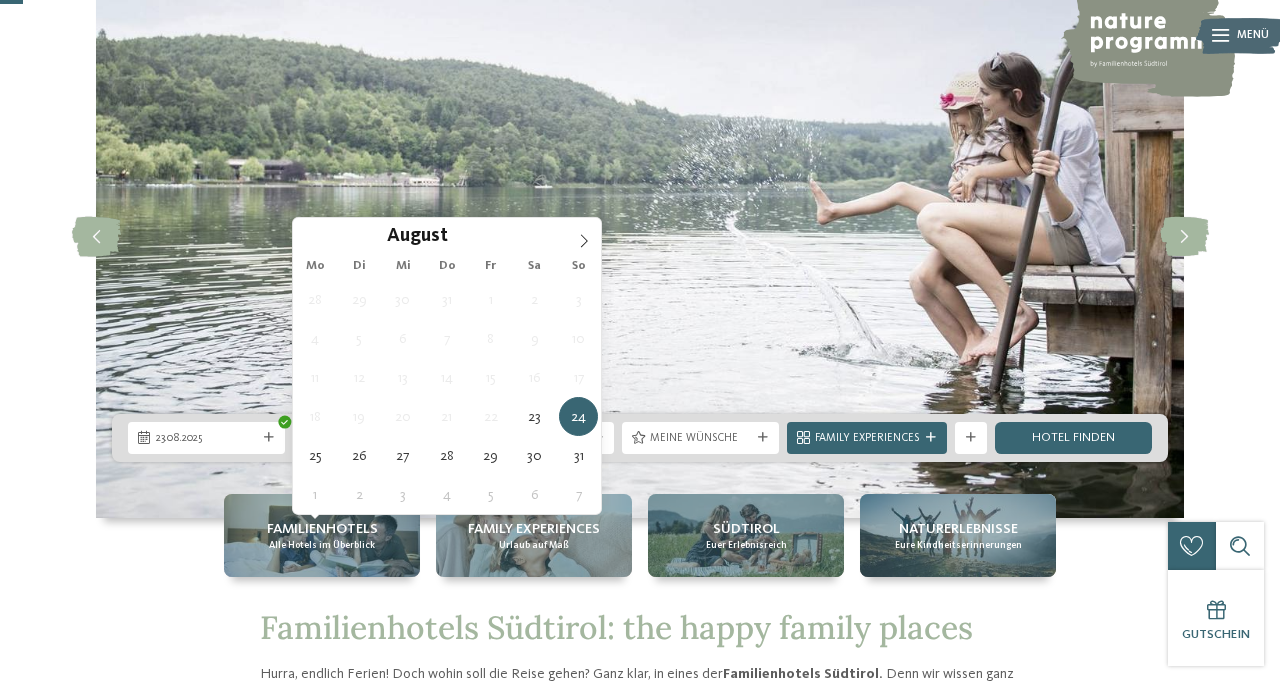type on "26.08.2025" 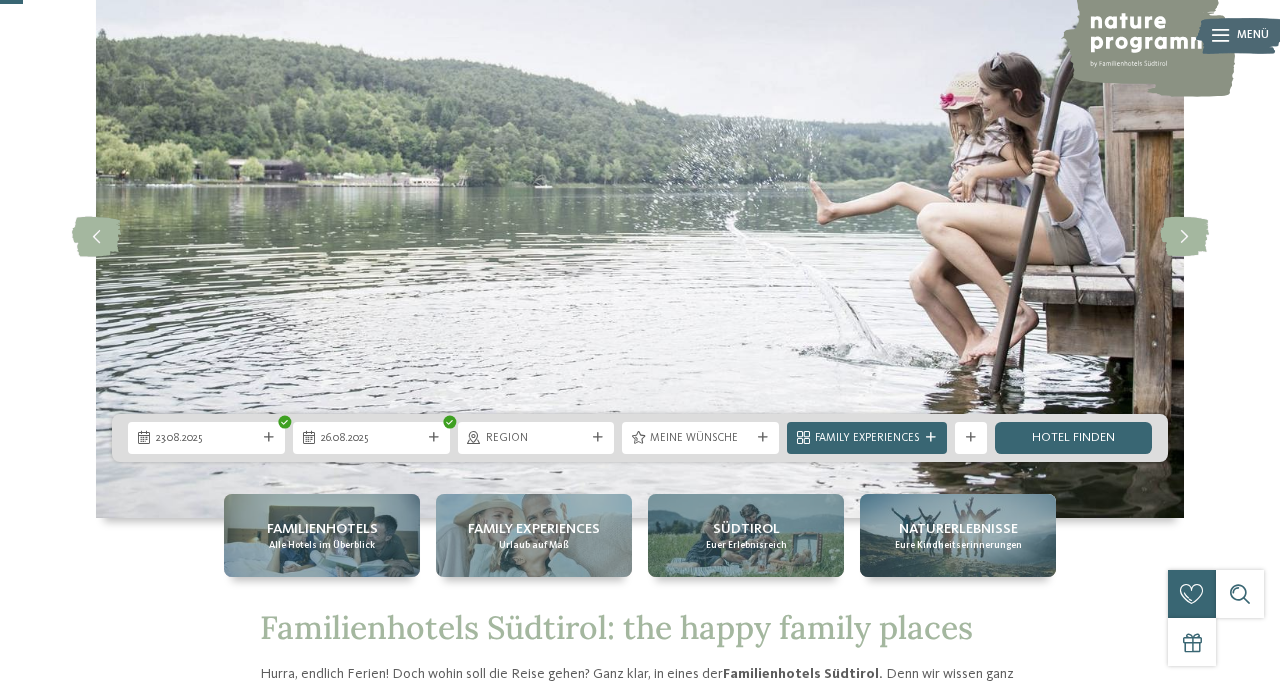 click at bounding box center [598, 438] 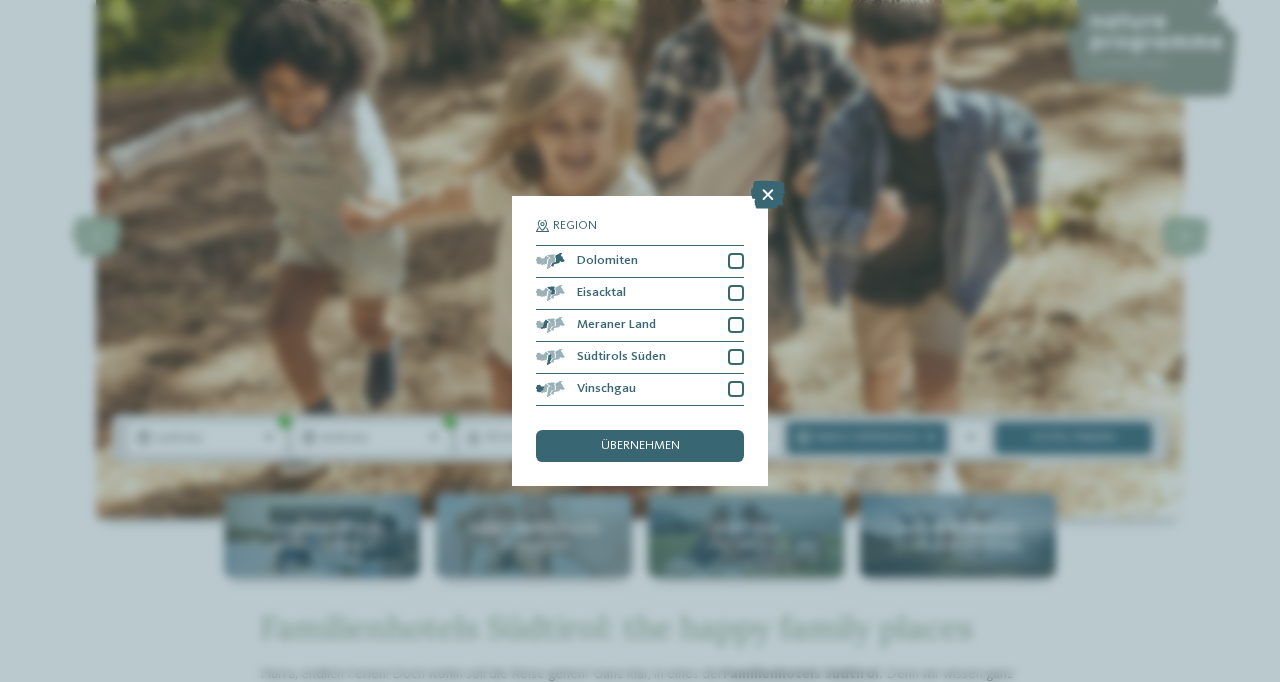 click on "Südtirols Süden" at bounding box center (621, 357) 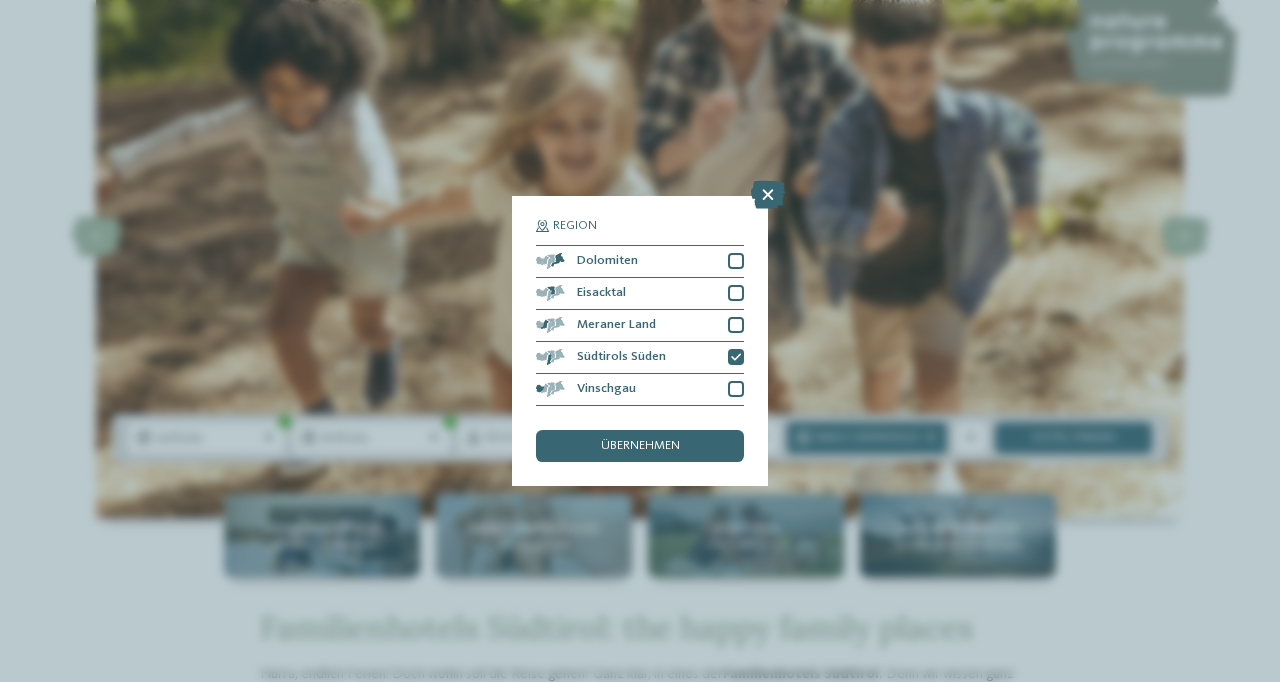 click at bounding box center [736, 325] 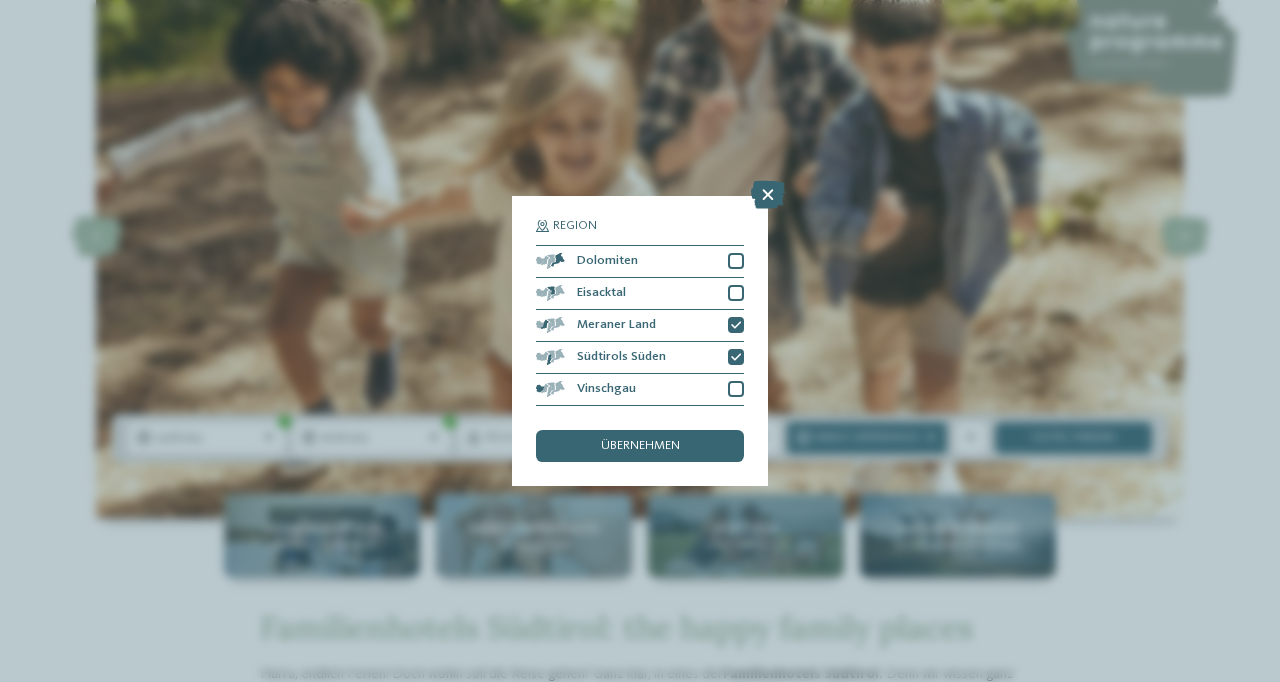 click on "übernehmen" at bounding box center [640, 446] 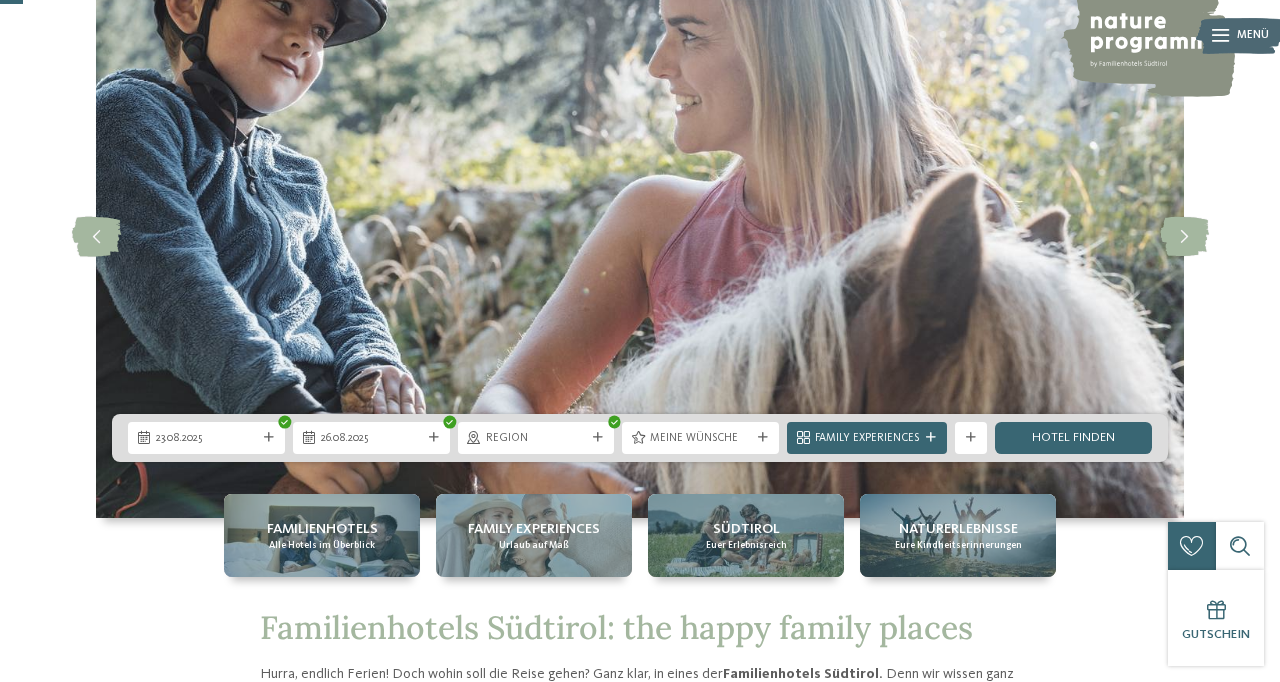 click at bounding box center (763, 438) 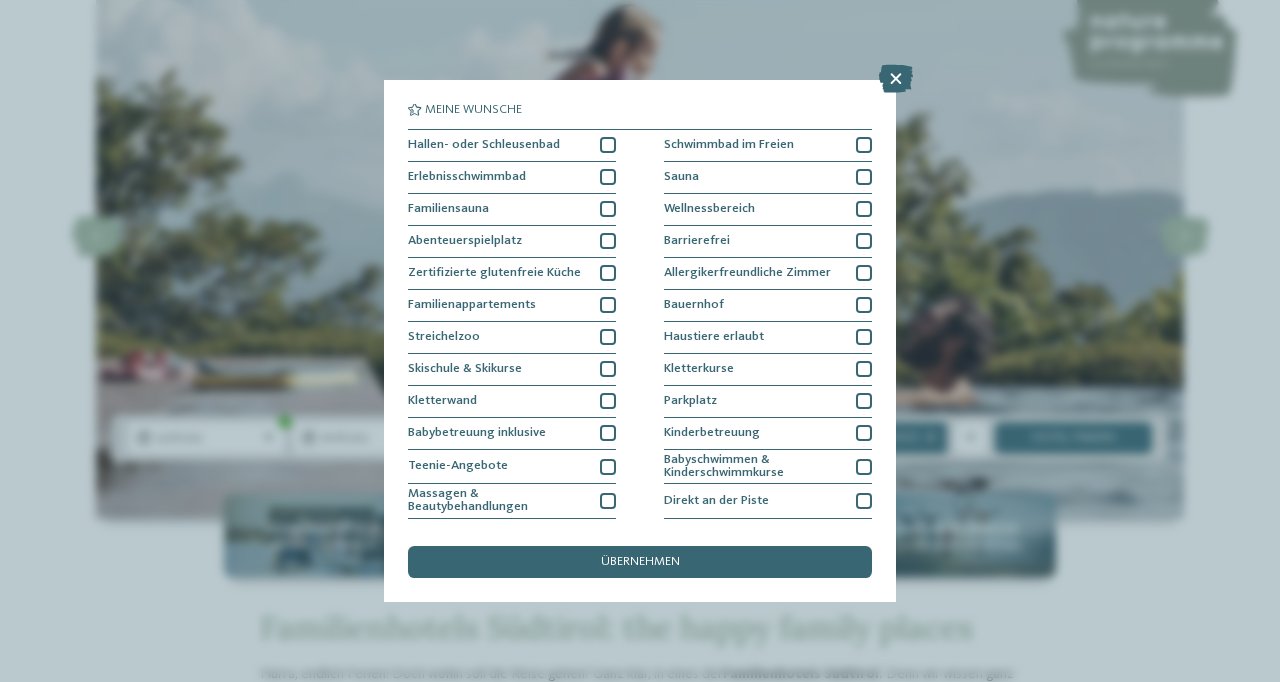 click at bounding box center (608, 305) 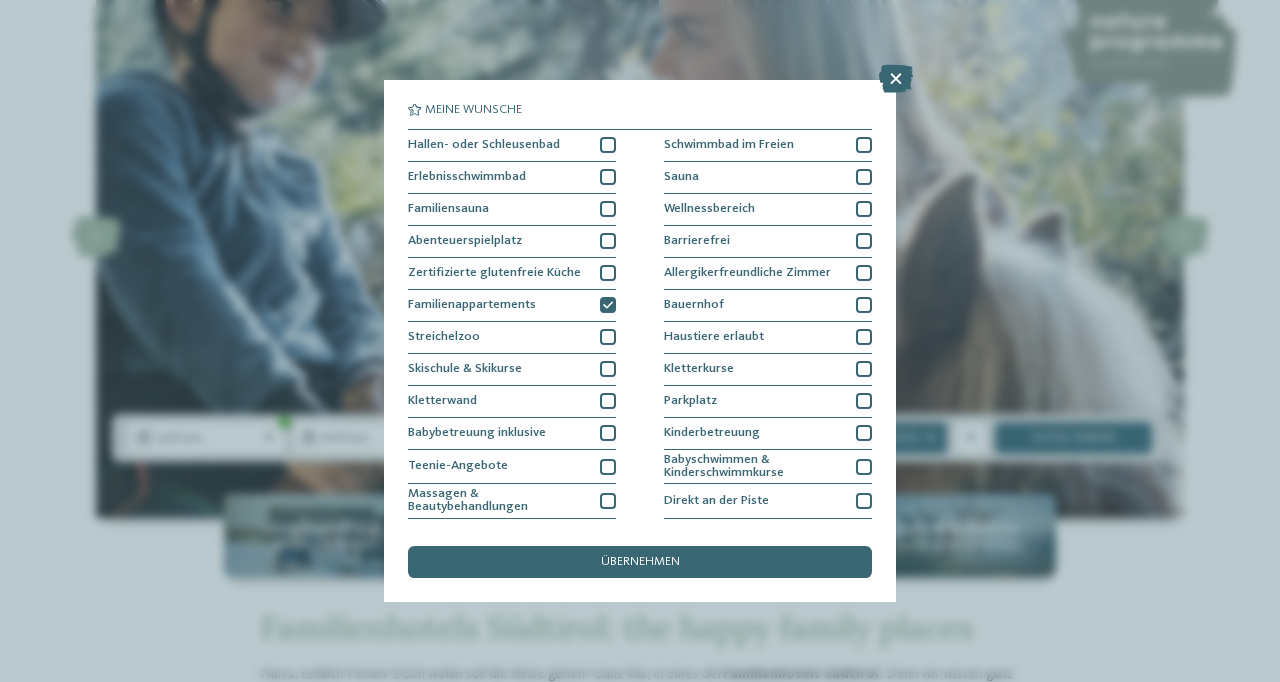 click at bounding box center (608, 145) 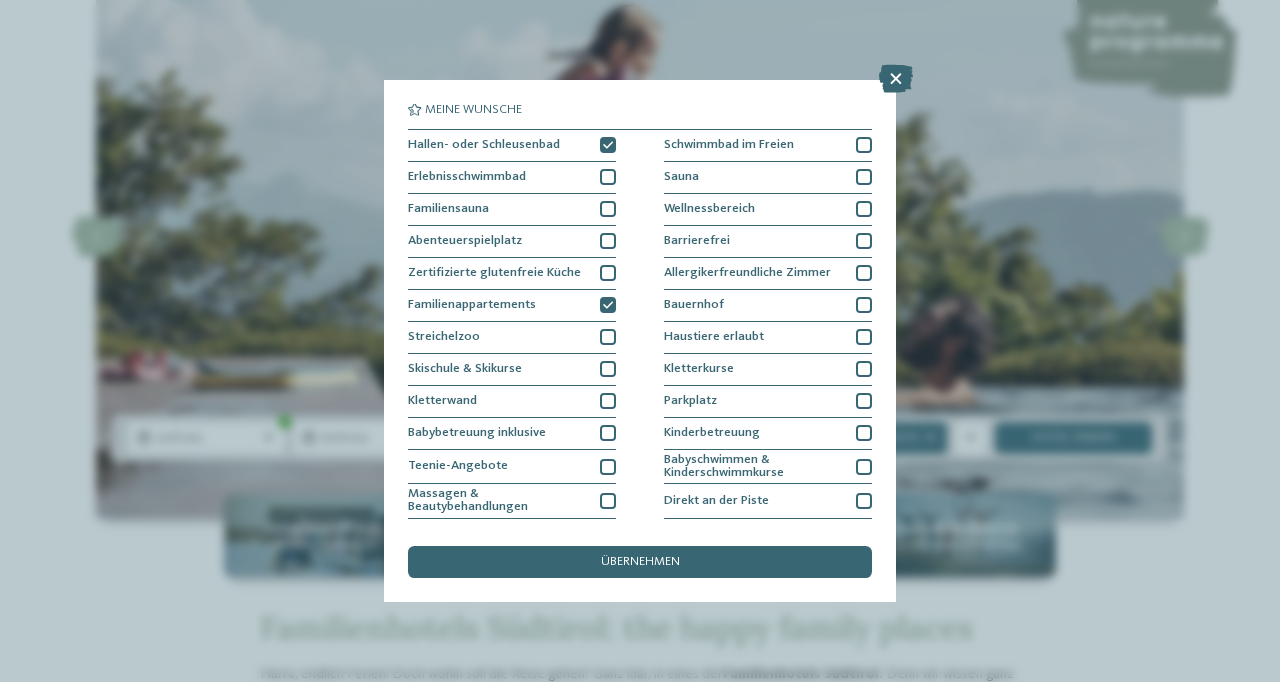 click at bounding box center (864, 145) 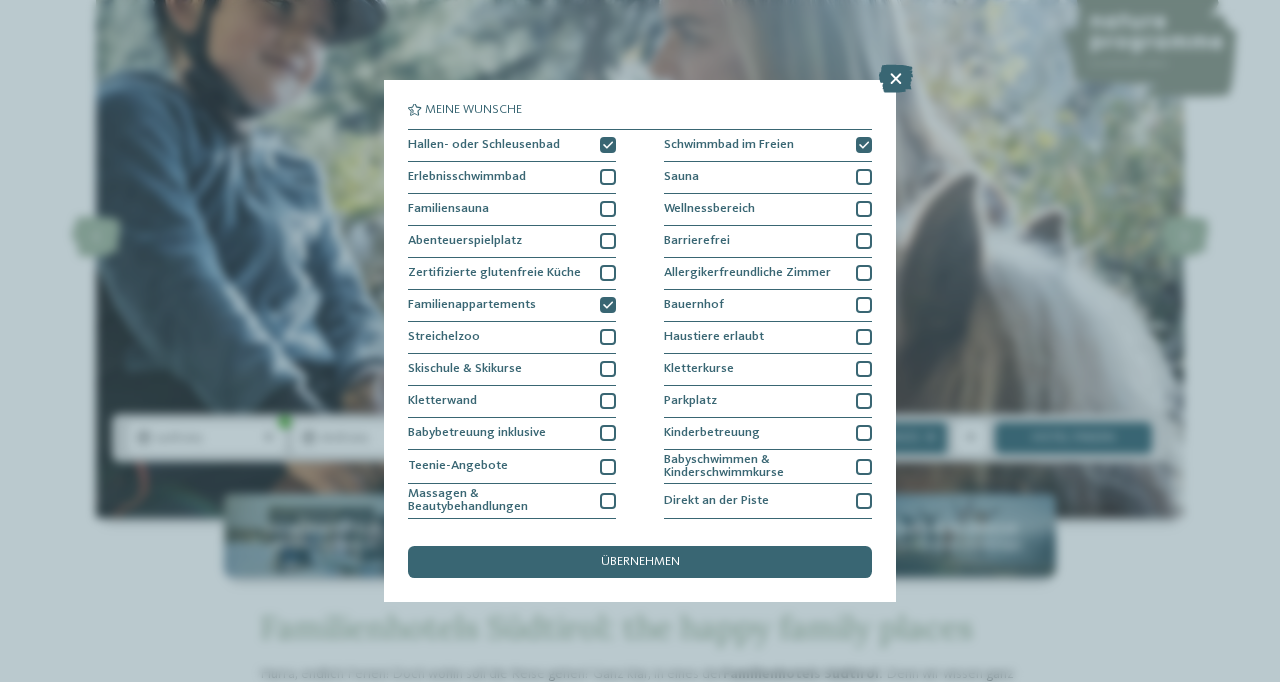 click at bounding box center (608, 241) 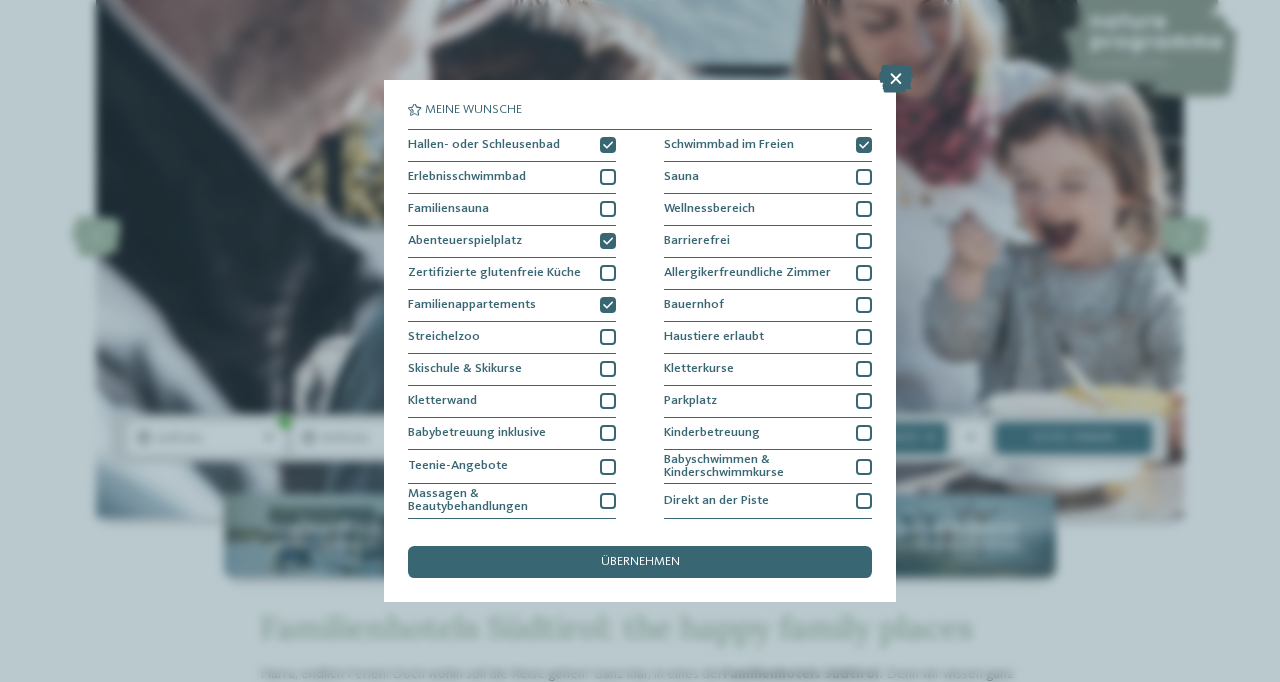 click on "übernehmen" at bounding box center (640, 562) 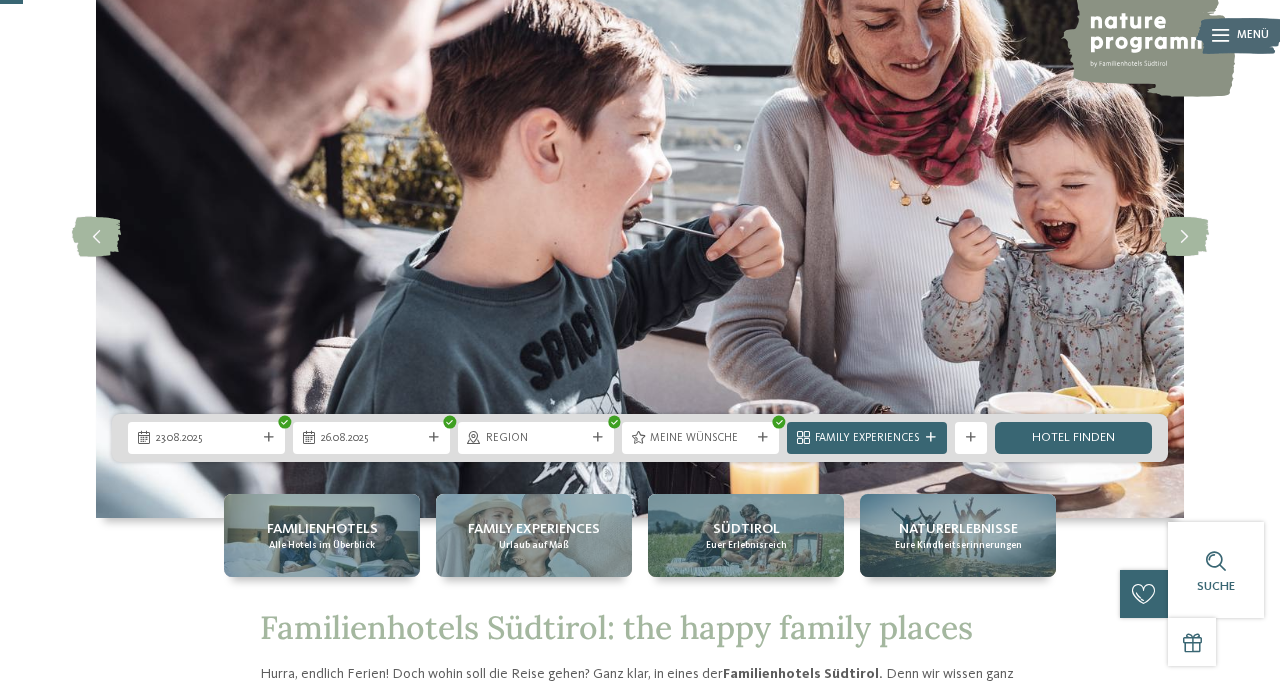 click on "Hotel finden" at bounding box center [1073, 438] 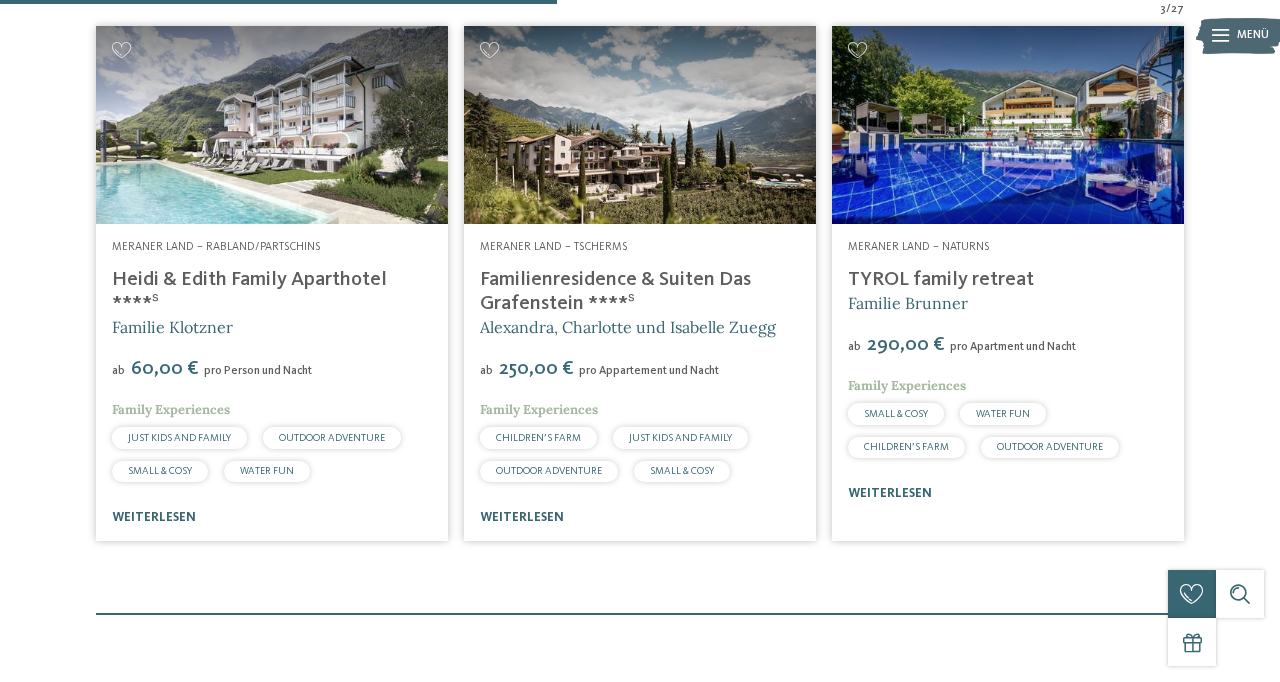 scroll, scrollTop: 588, scrollLeft: 0, axis: vertical 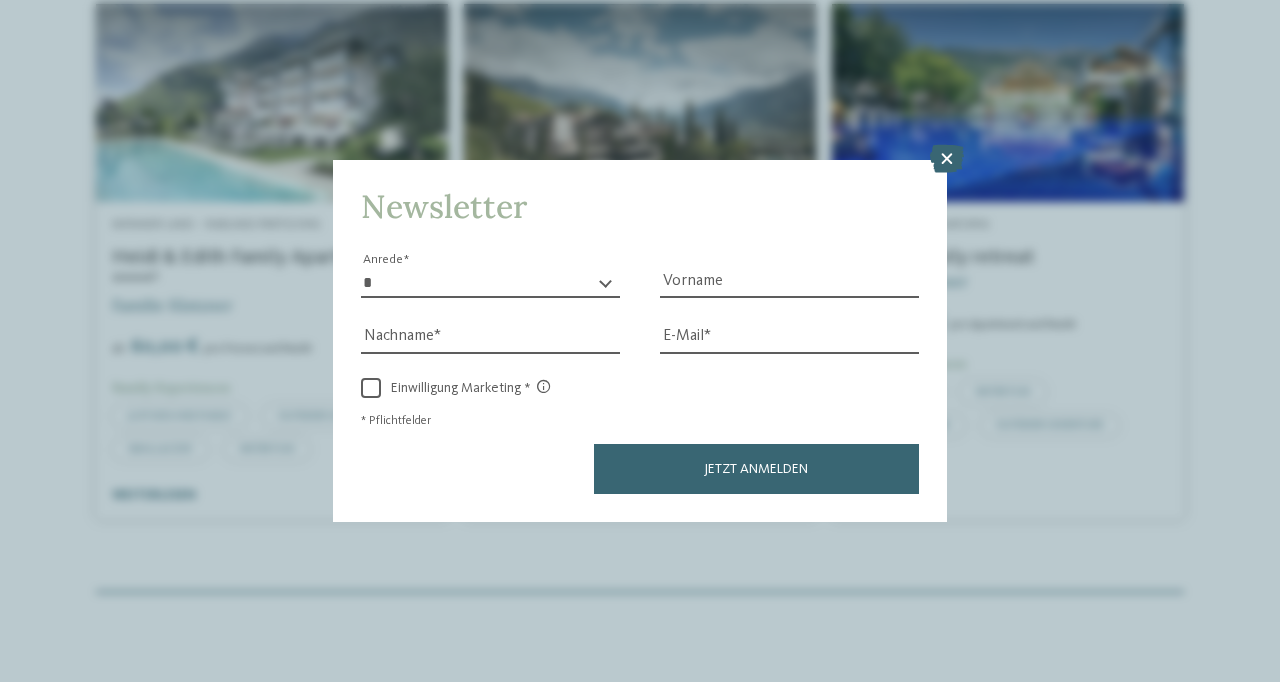 click on "Newsletter
* **** **** ******* ******
Anrede
Vorname
Nachname
Link" at bounding box center (640, 341) 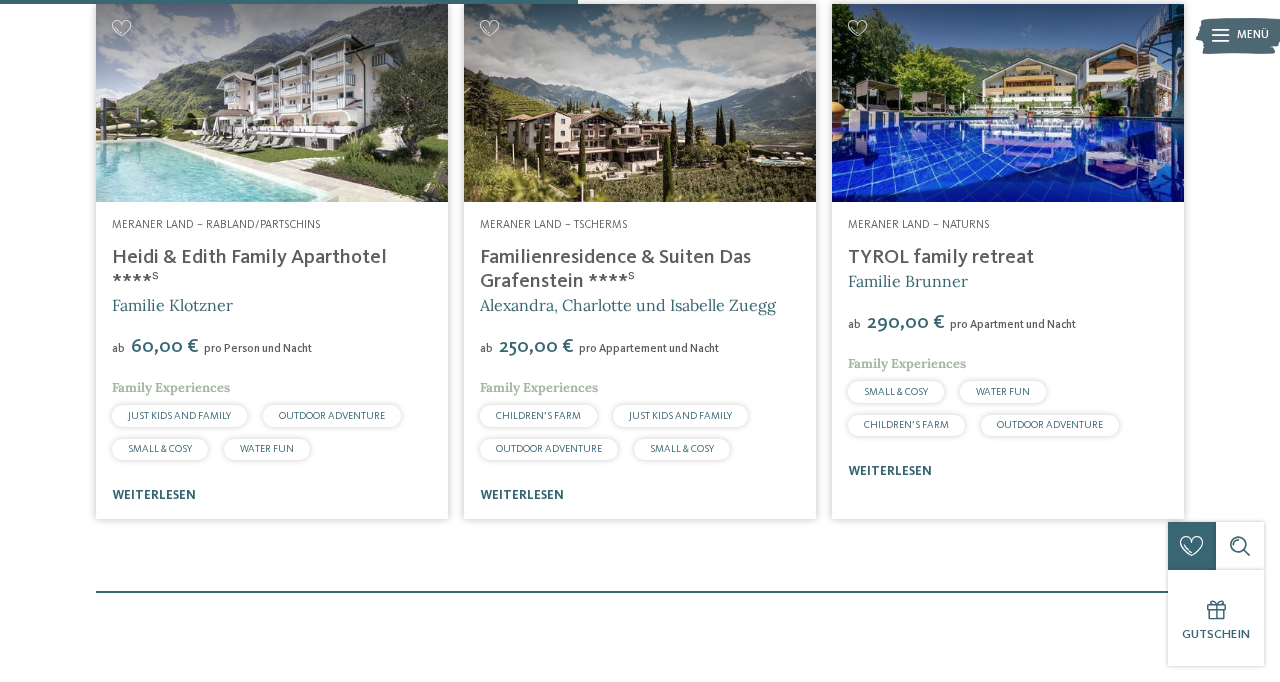 click at bounding box center (272, 103) 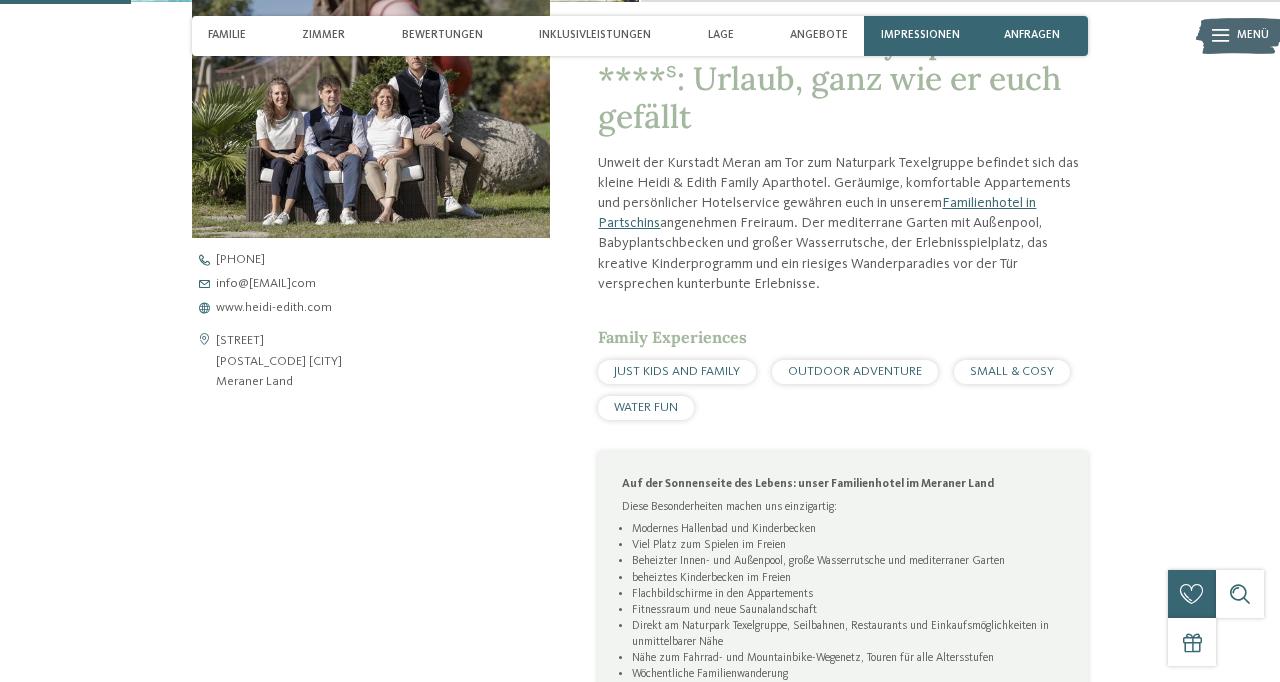 scroll, scrollTop: 667, scrollLeft: 0, axis: vertical 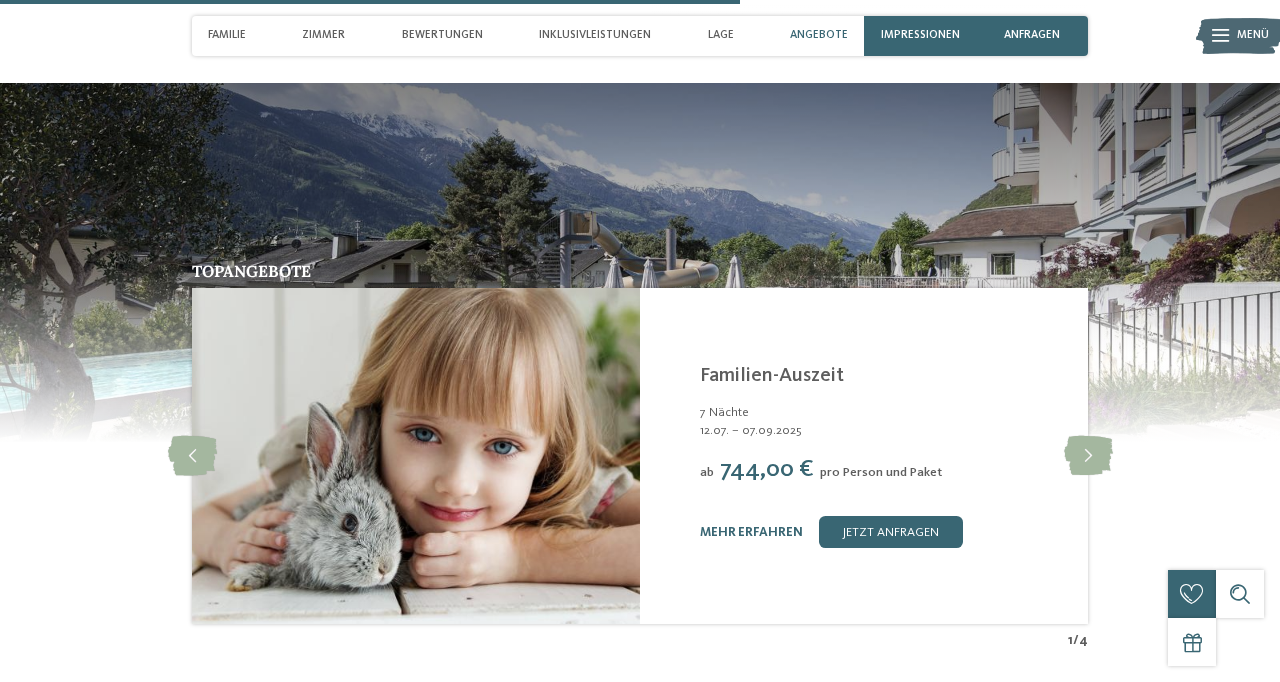 click on "mehr erfahren" at bounding box center [751, 532] 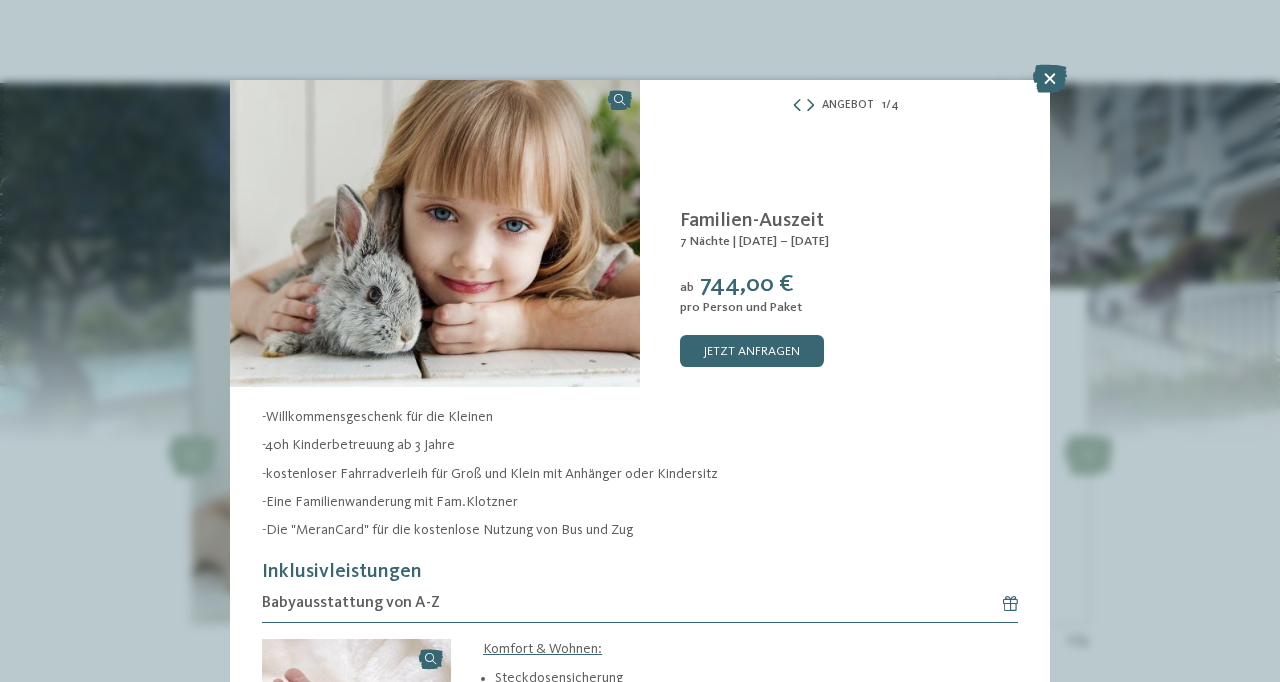 scroll, scrollTop: 136, scrollLeft: 0, axis: vertical 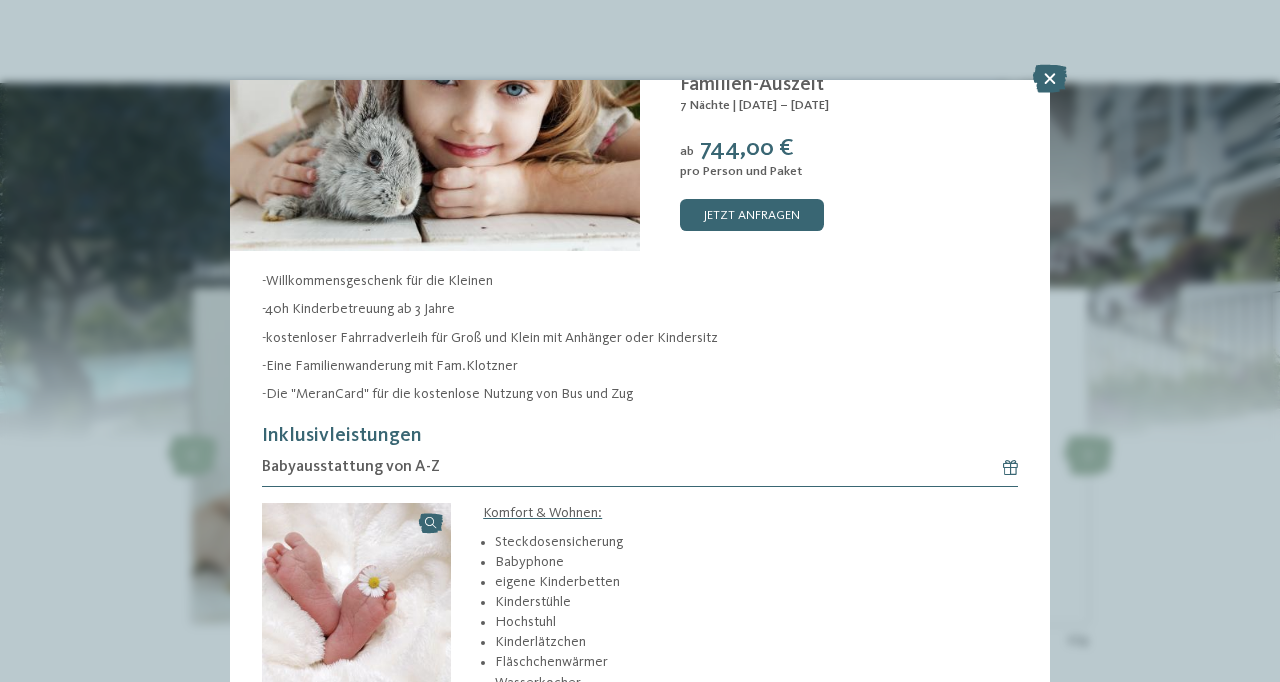 click at bounding box center [1050, 80] 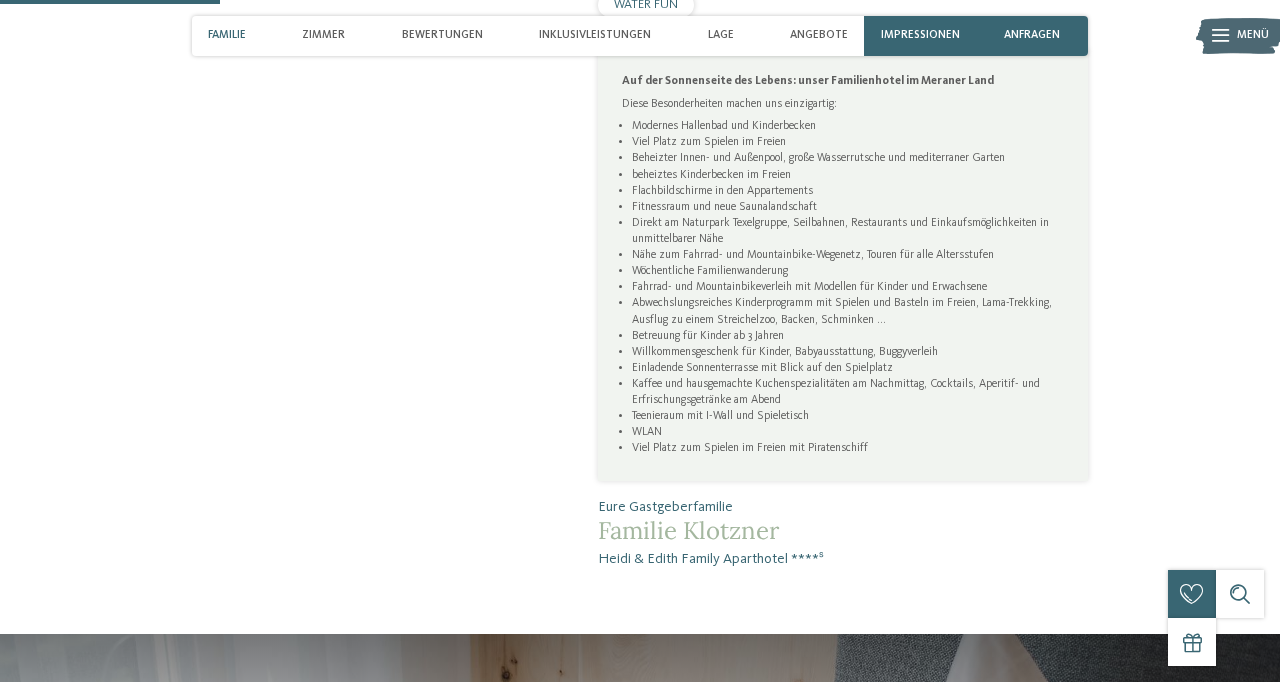 scroll, scrollTop: 982, scrollLeft: 0, axis: vertical 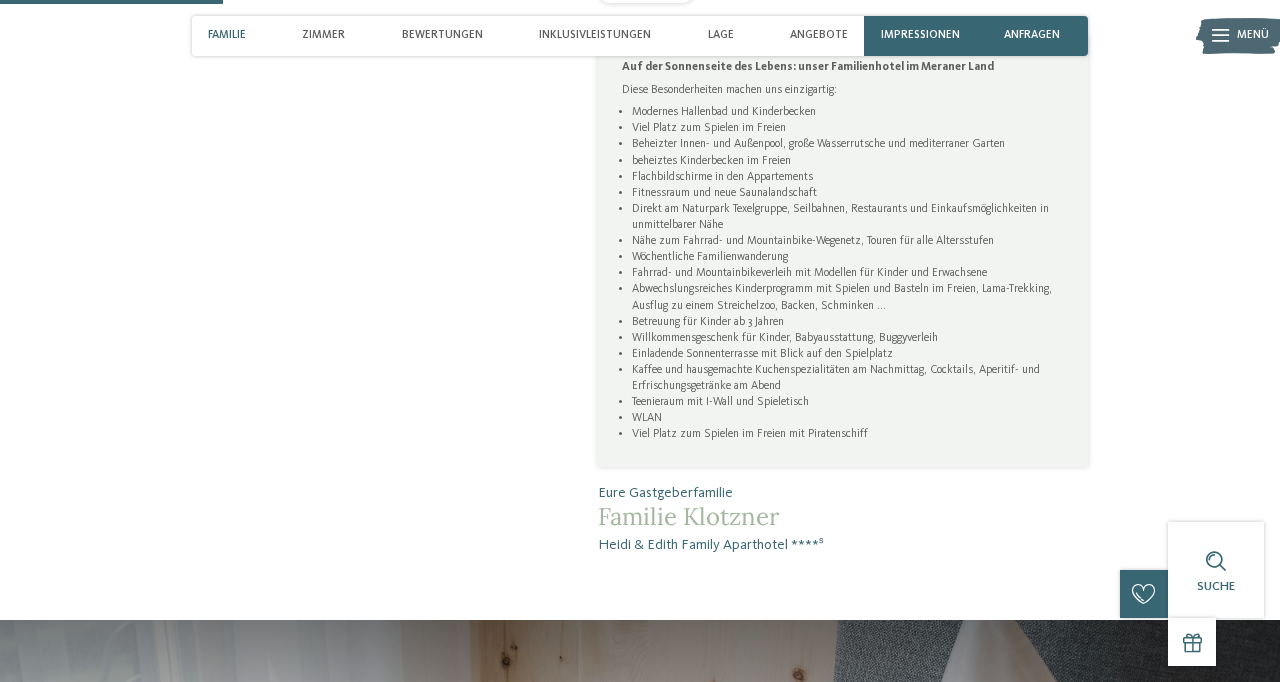 click on "Zimmer" at bounding box center (323, 36) 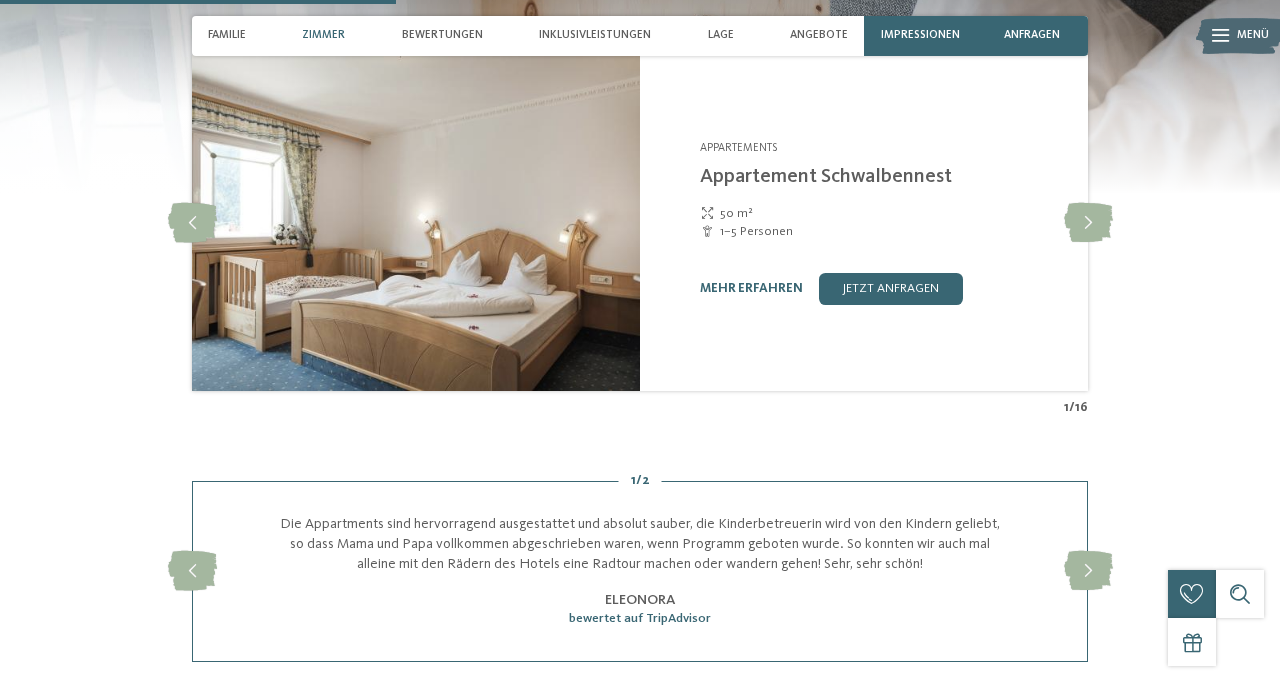 scroll, scrollTop: 1713, scrollLeft: 0, axis: vertical 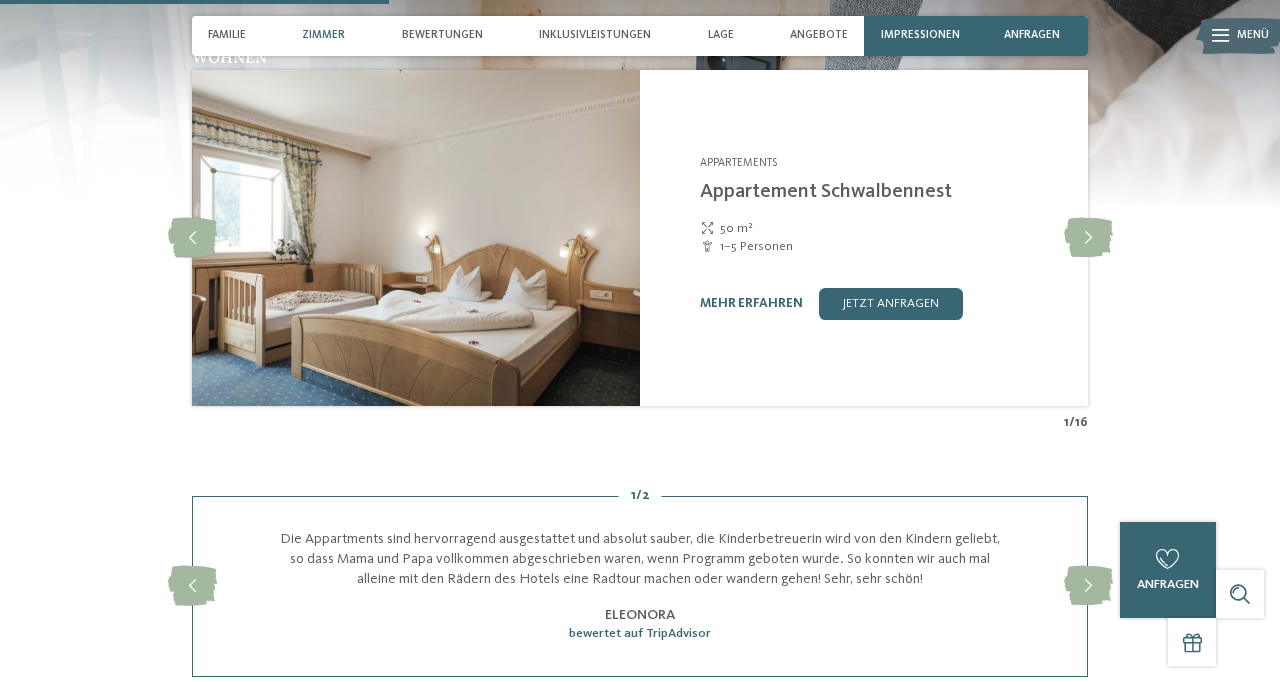click at bounding box center [1088, 238] 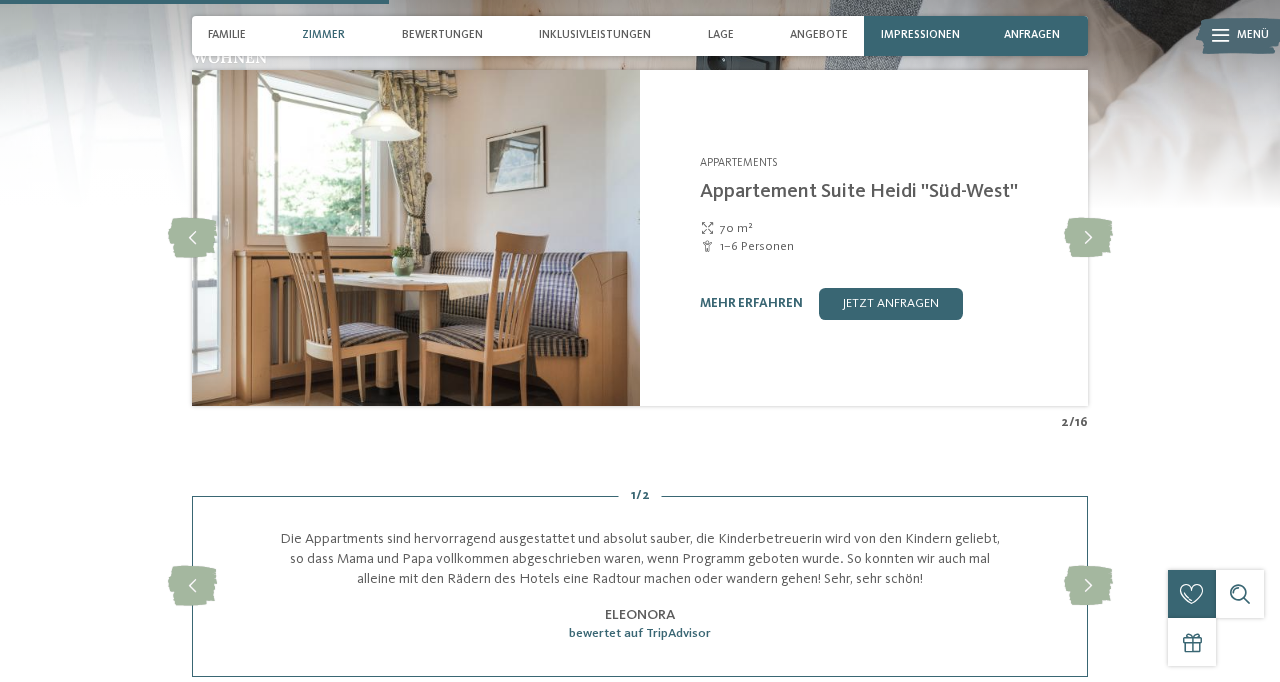 click at bounding box center (1088, 238) 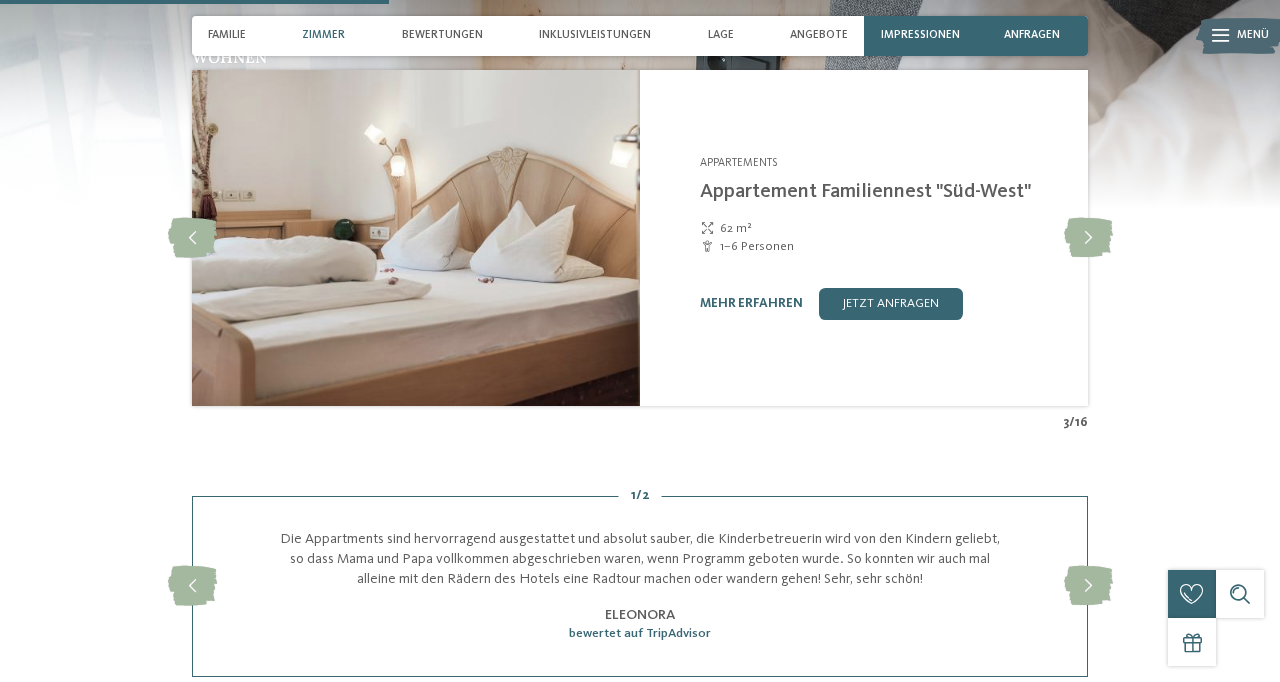 click at bounding box center (1088, 238) 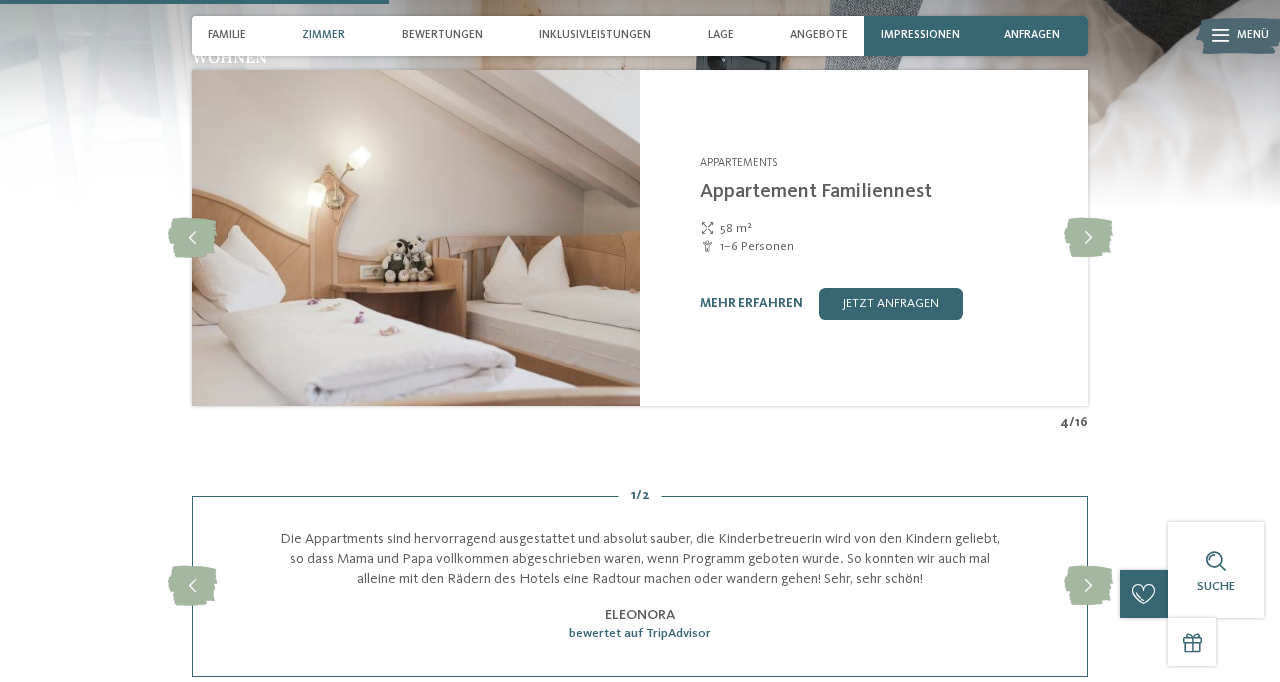 click at bounding box center [1088, 238] 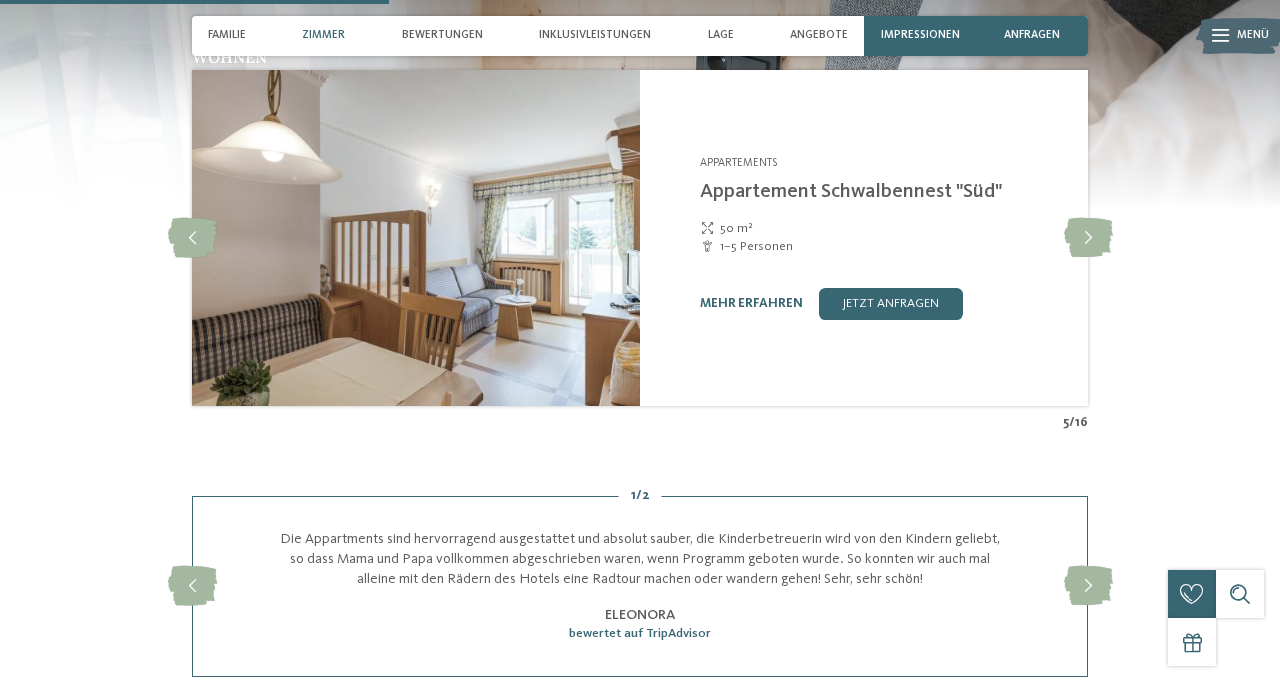 click at bounding box center [1088, 238] 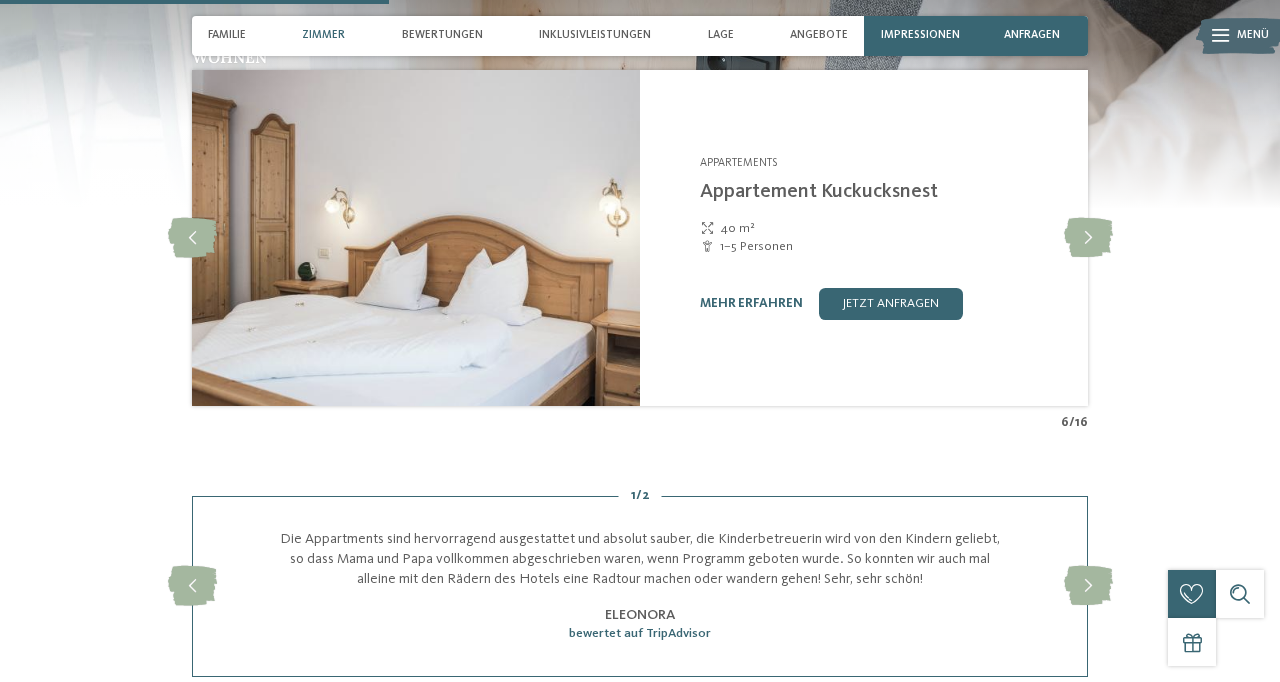 click at bounding box center [1088, 238] 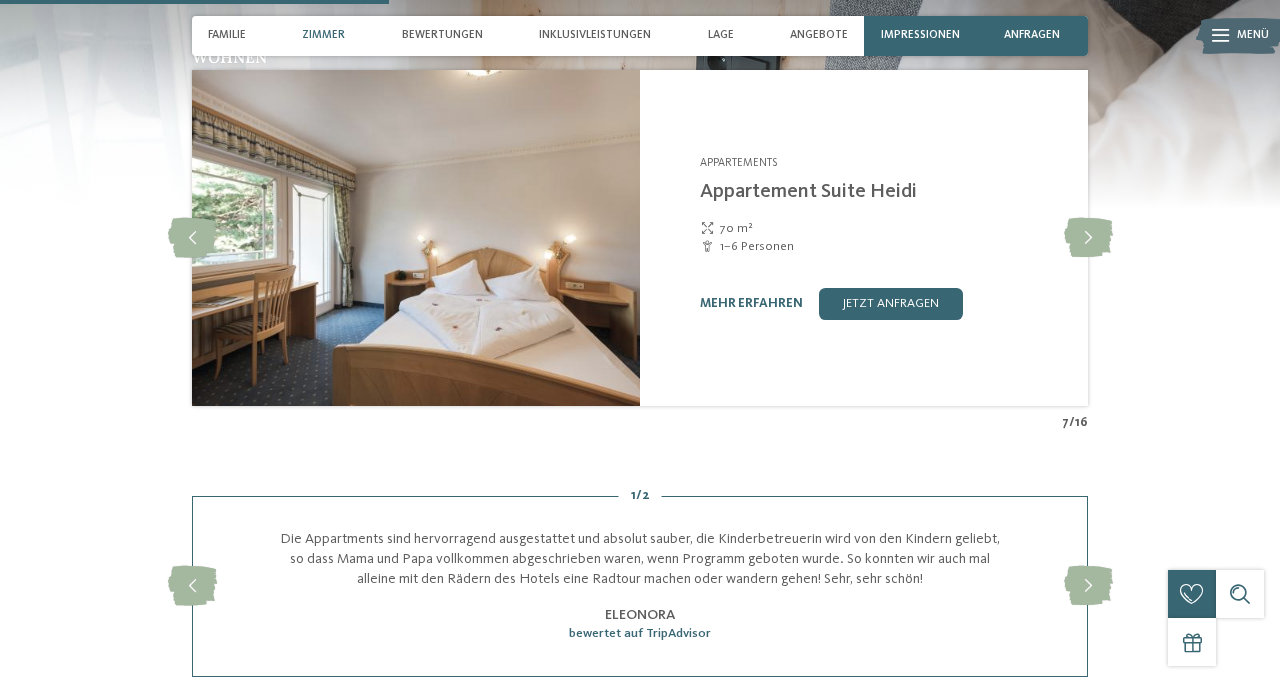 click at bounding box center (1088, 238) 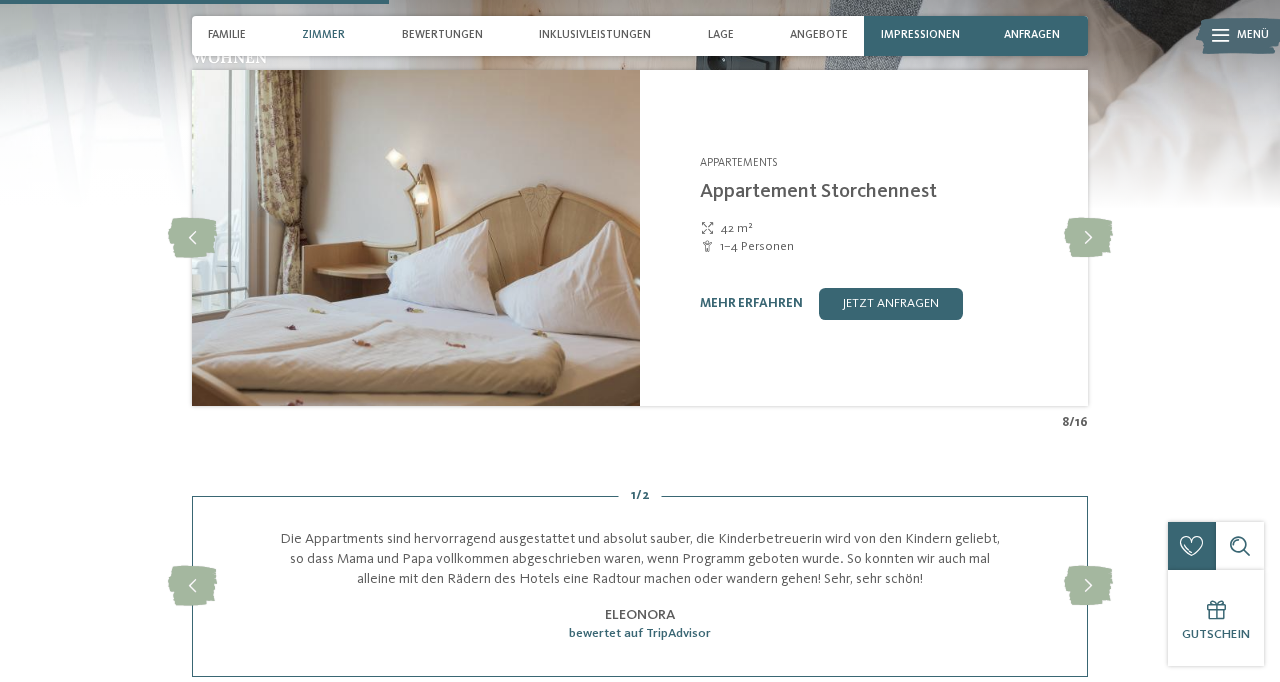 click at bounding box center [1088, 238] 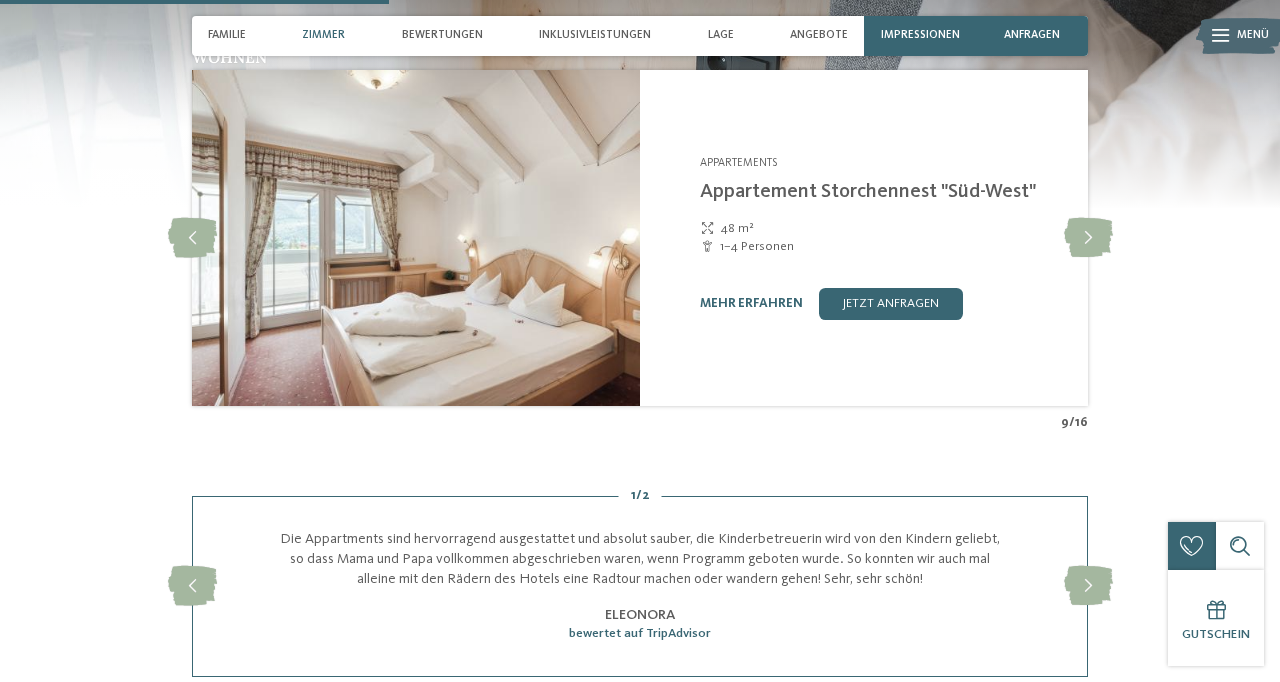 click at bounding box center (1088, 238) 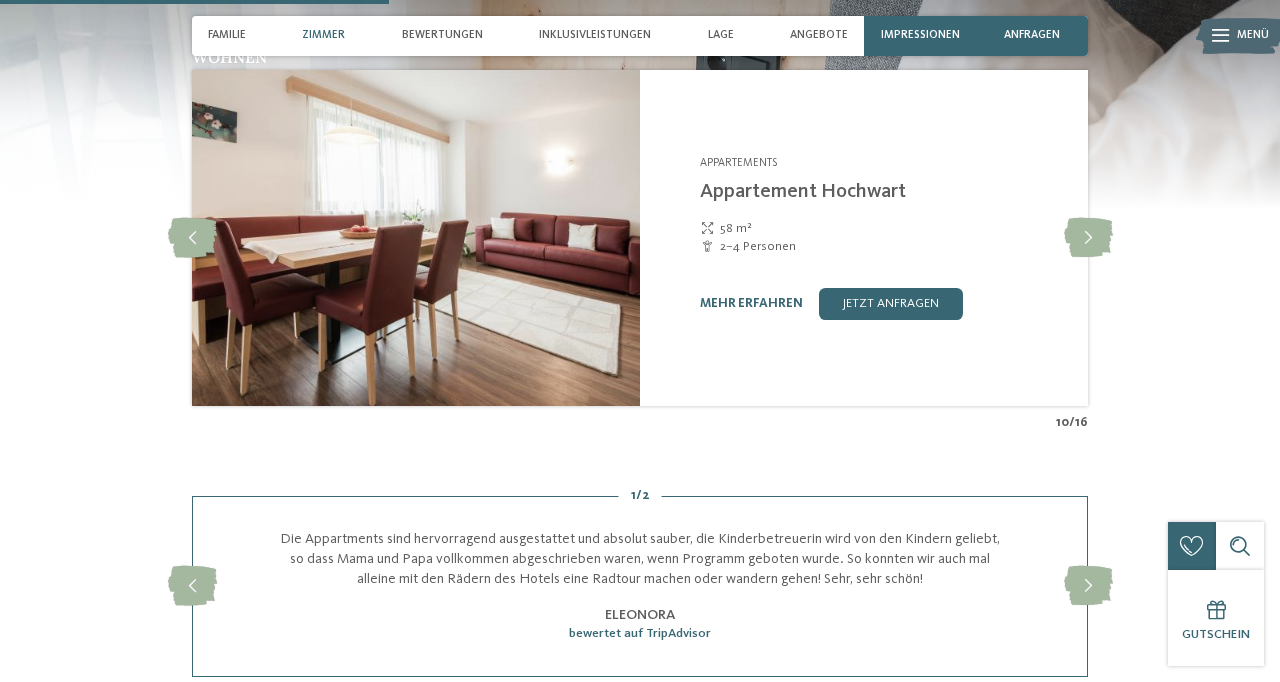 click at bounding box center (1088, 238) 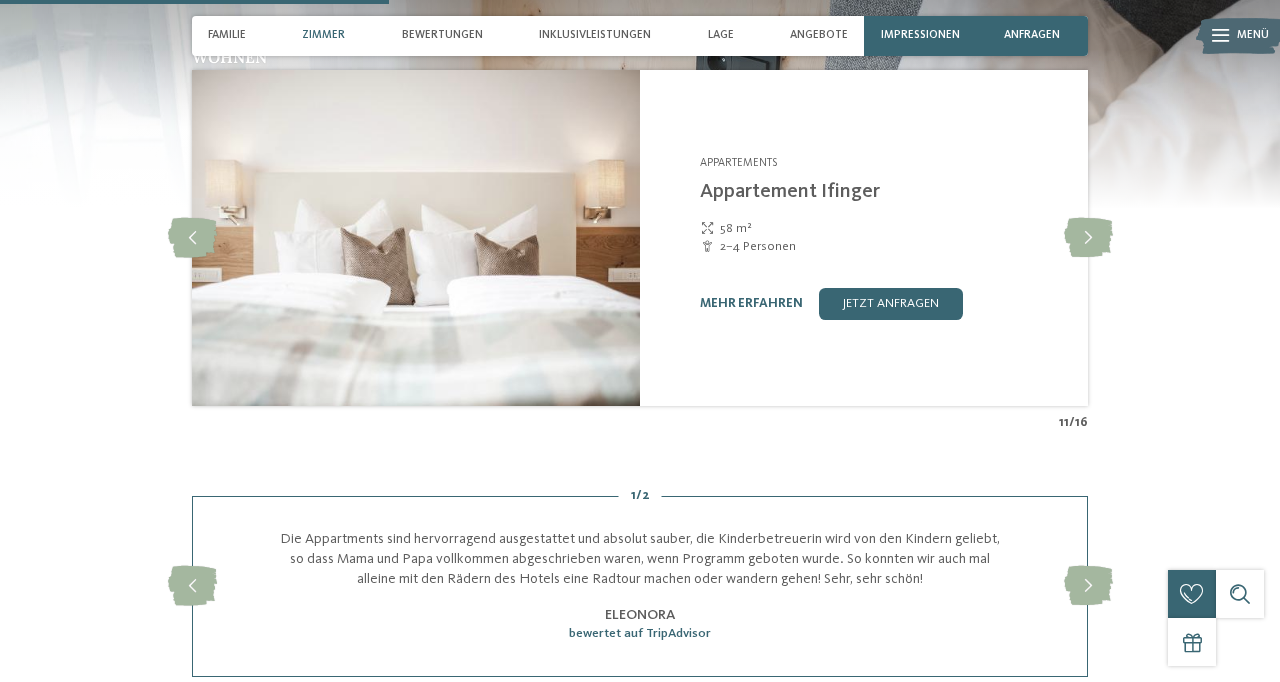 click at bounding box center (1088, 238) 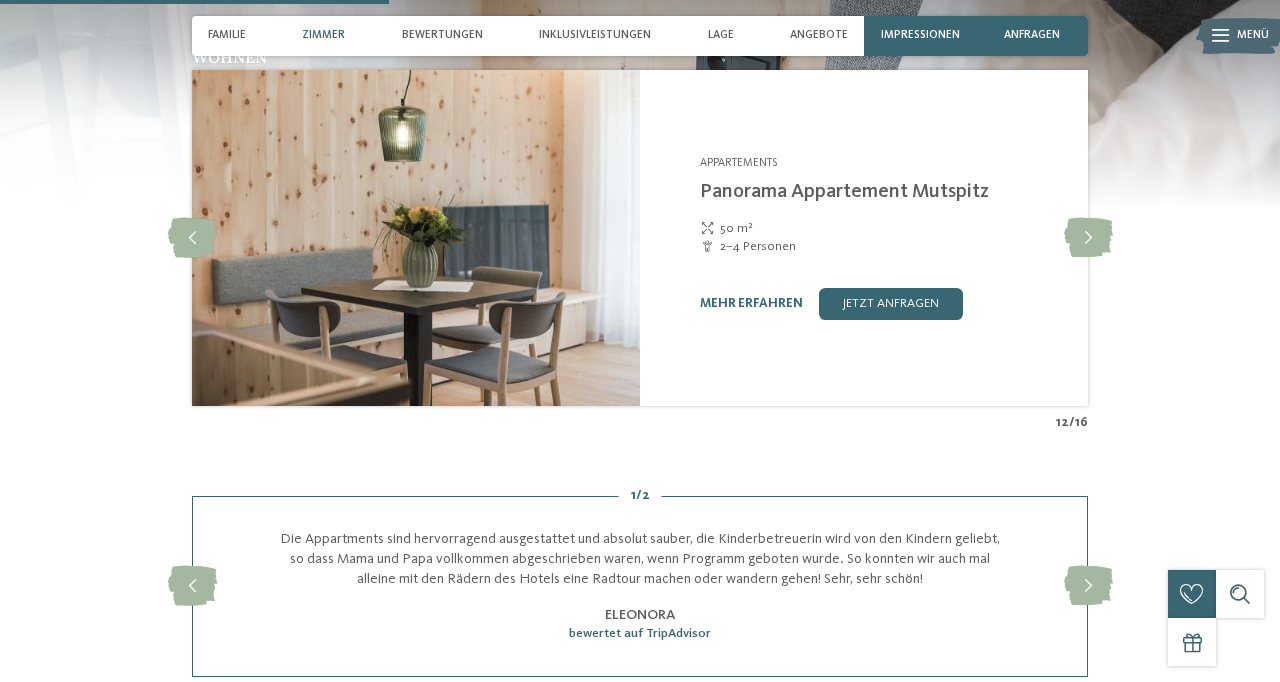 click at bounding box center (1088, 238) 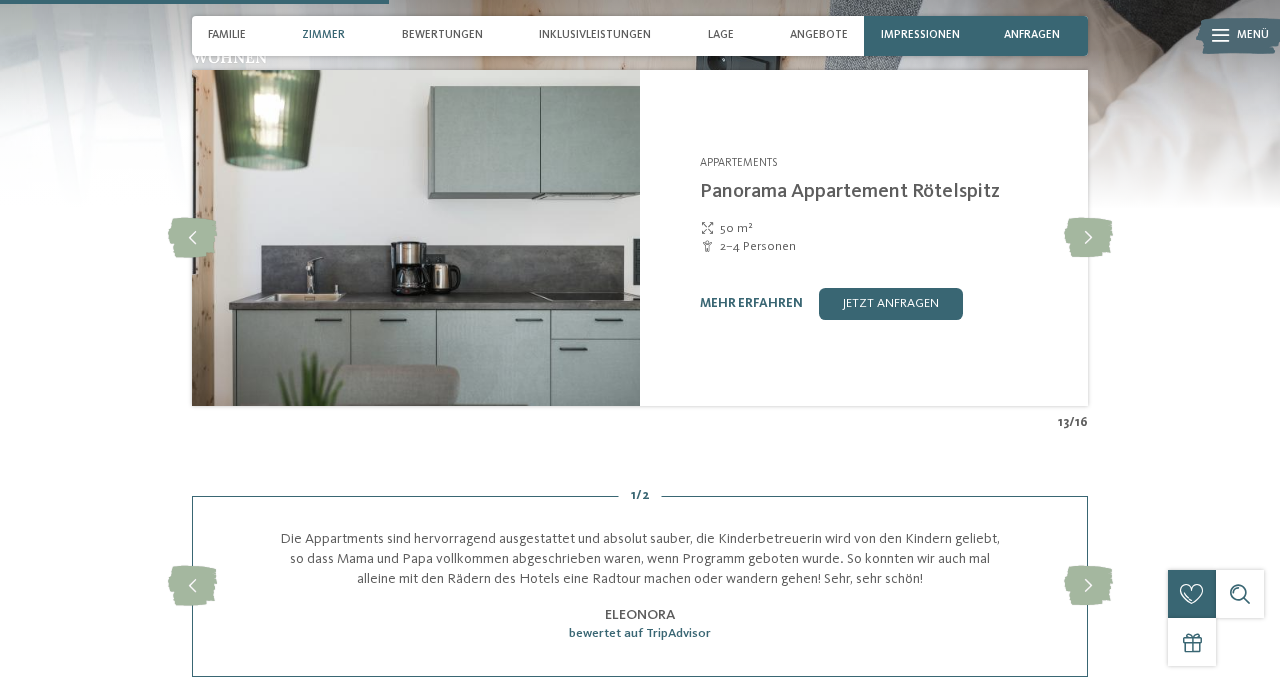 click at bounding box center (1088, 238) 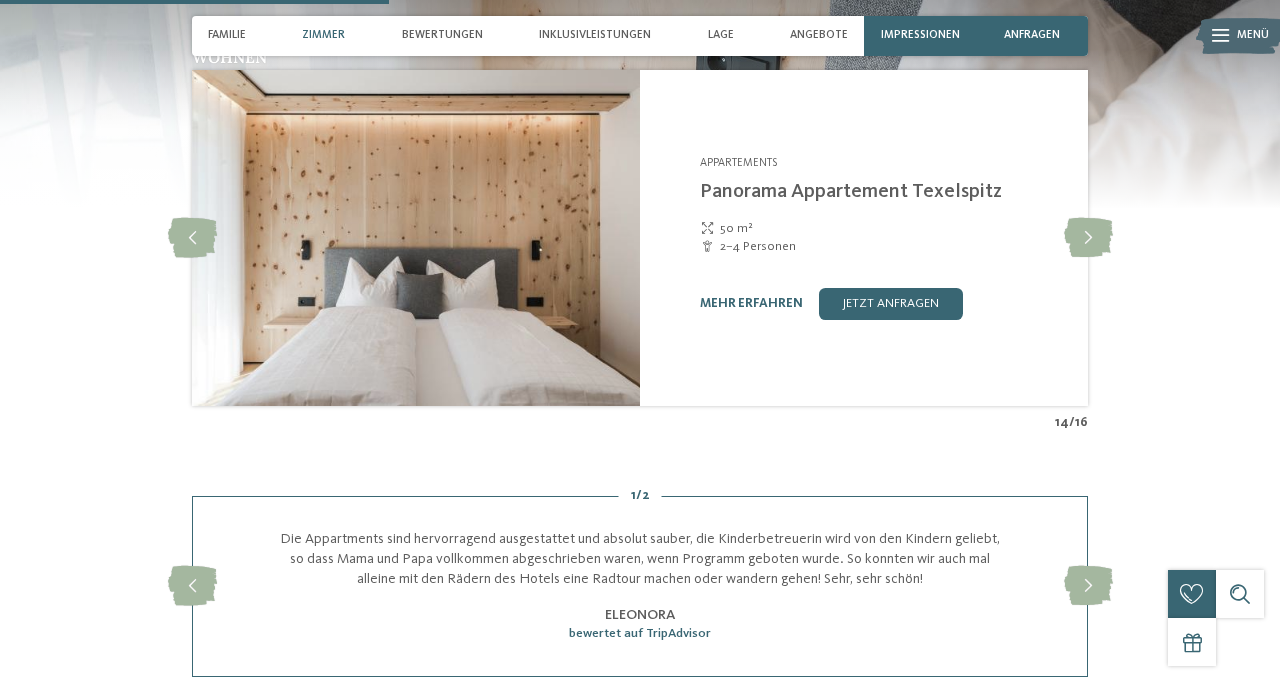 click at bounding box center (1088, 238) 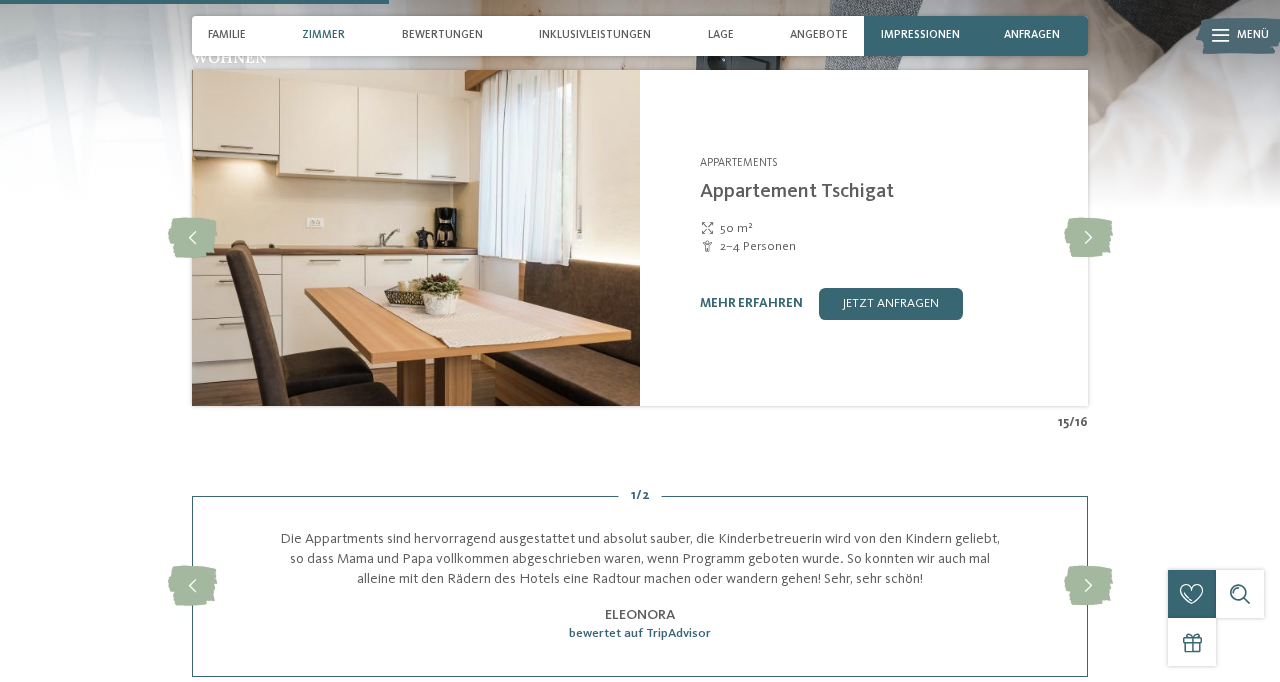 click at bounding box center [1088, 238] 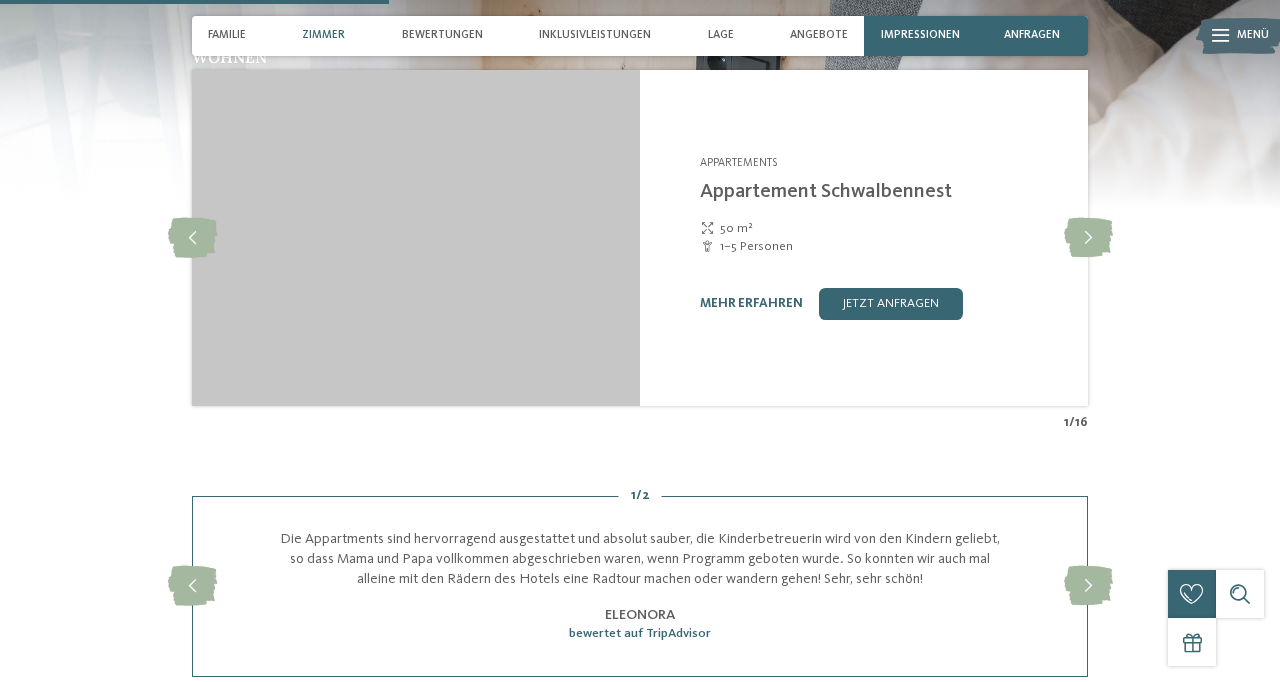 click at bounding box center (1088, 238) 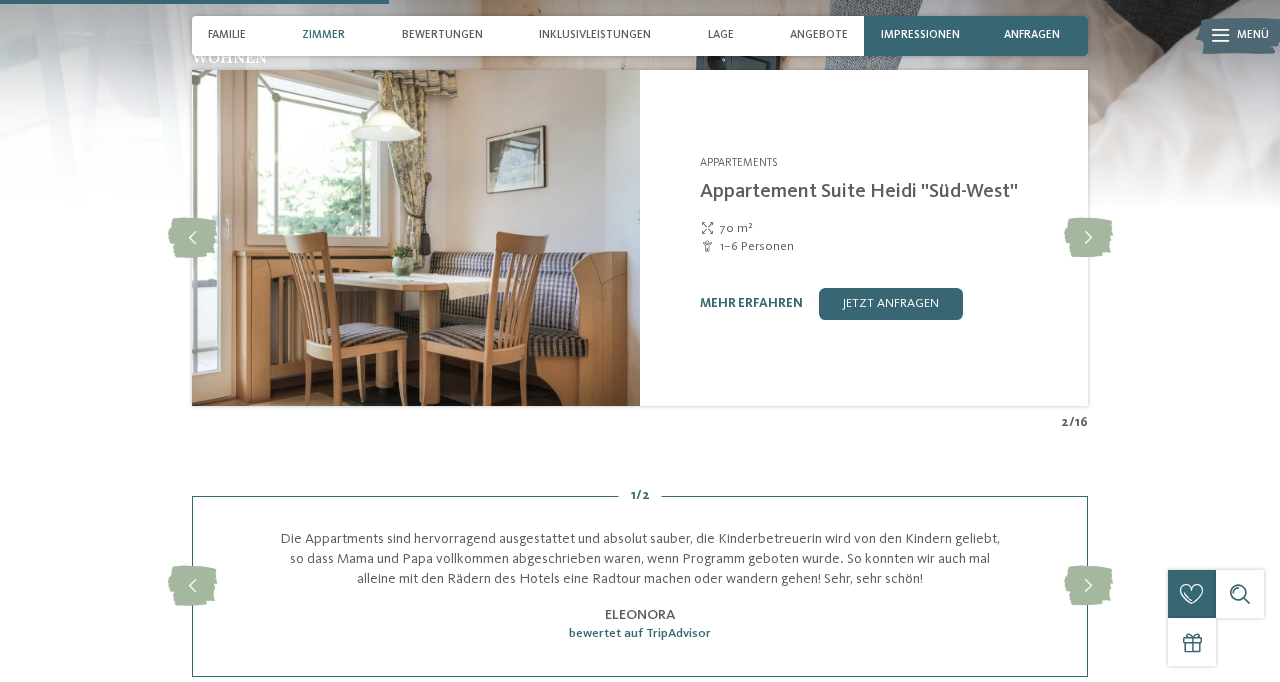 click at bounding box center (1088, 238) 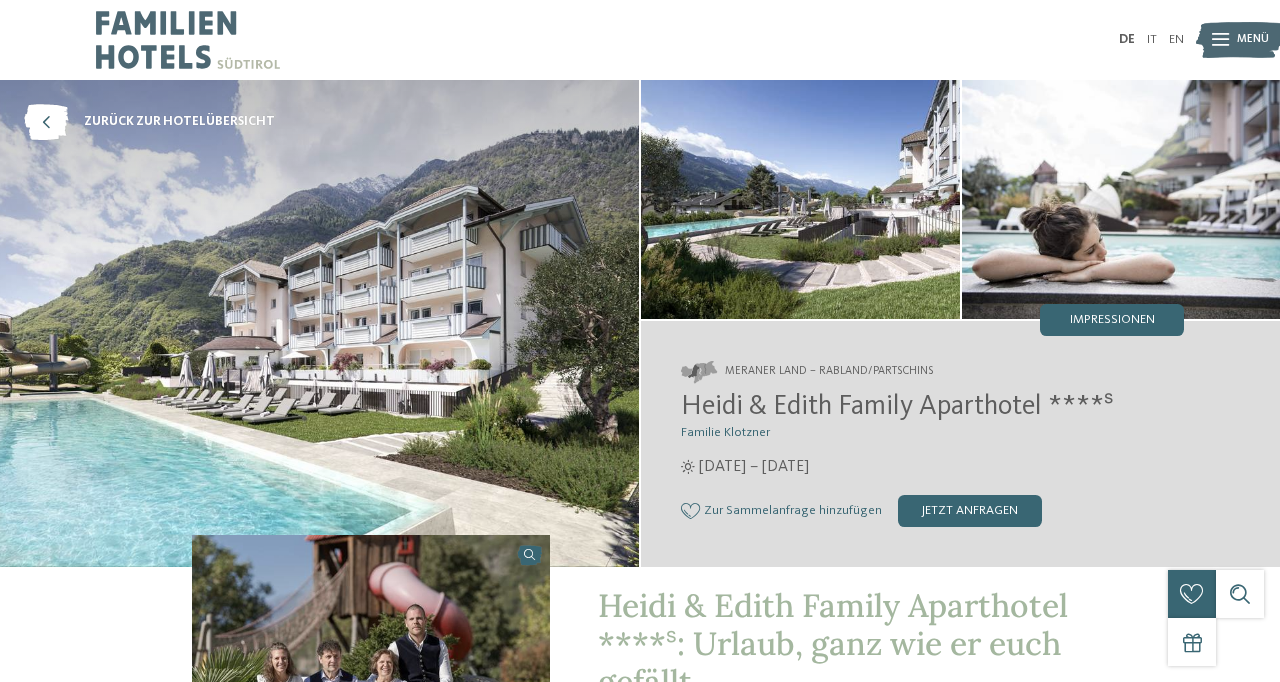 scroll, scrollTop: 1, scrollLeft: 0, axis: vertical 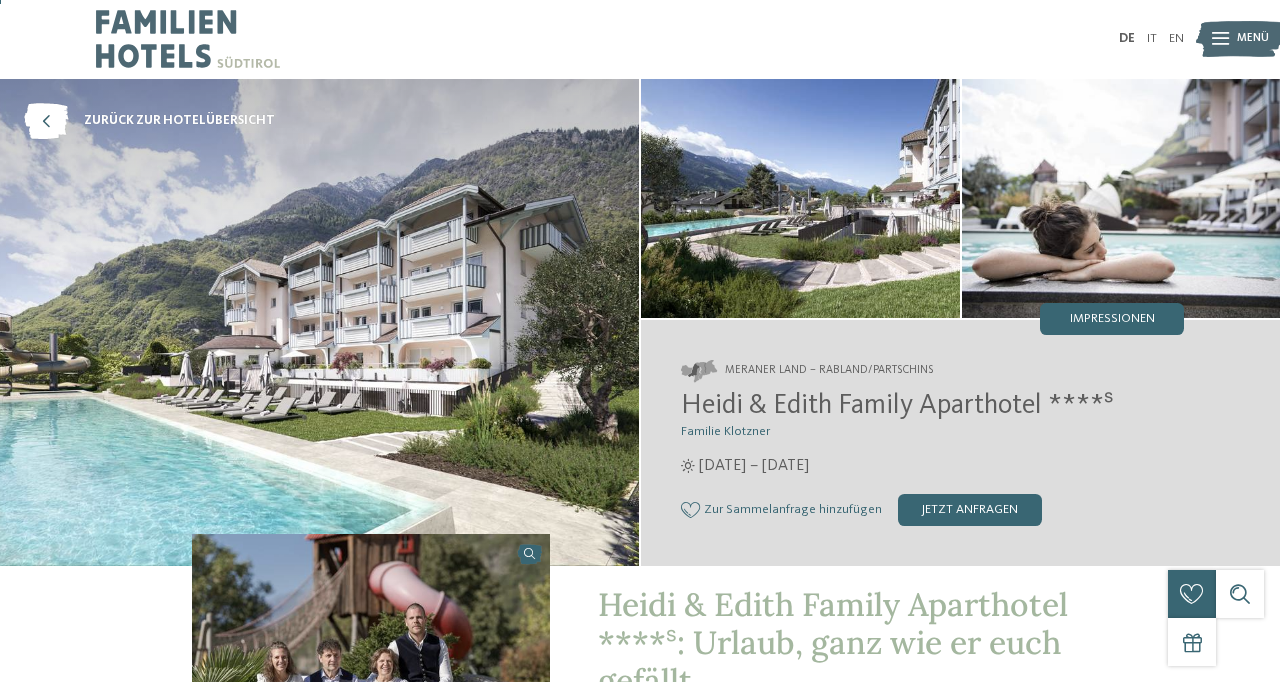 click at bounding box center (319, 322) 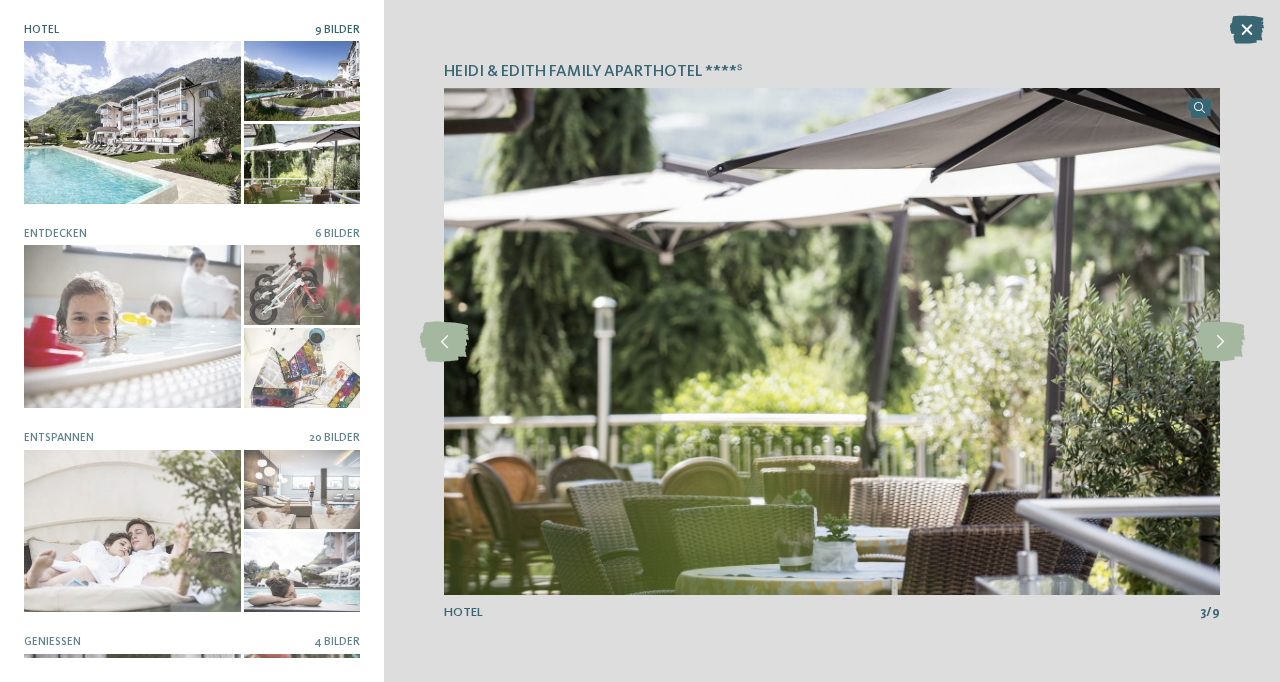 click at bounding box center [1220, 342] 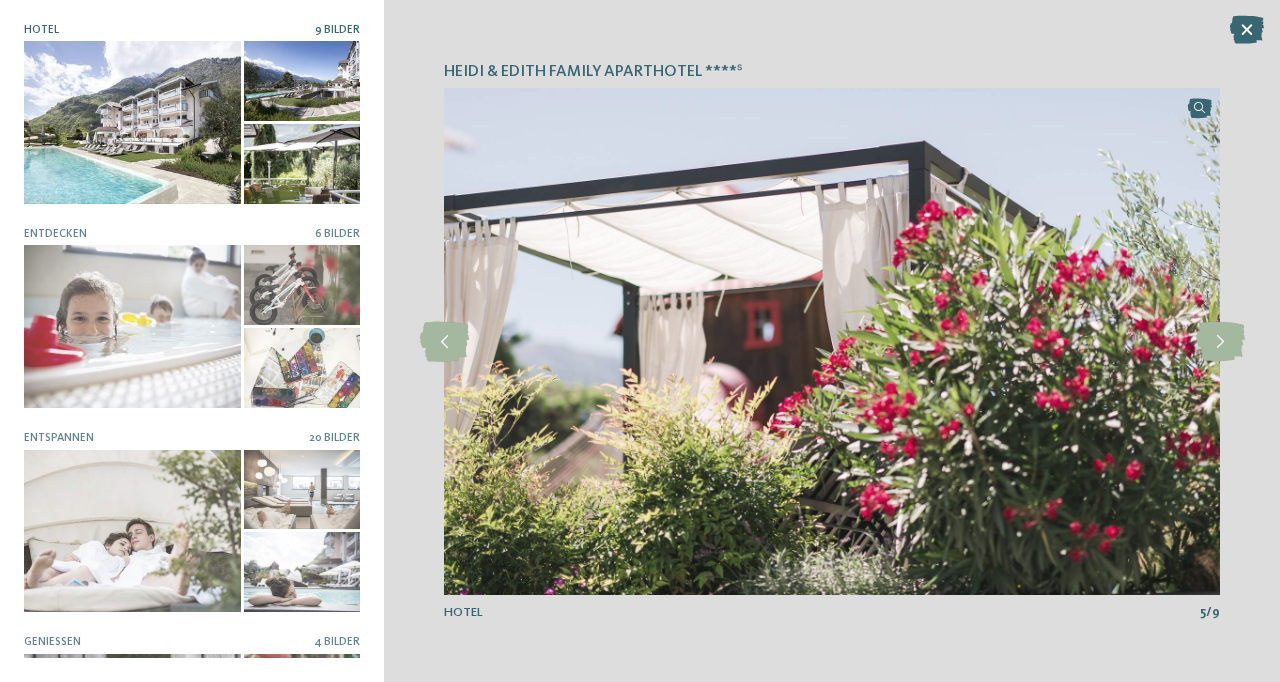 click at bounding box center (1220, 342) 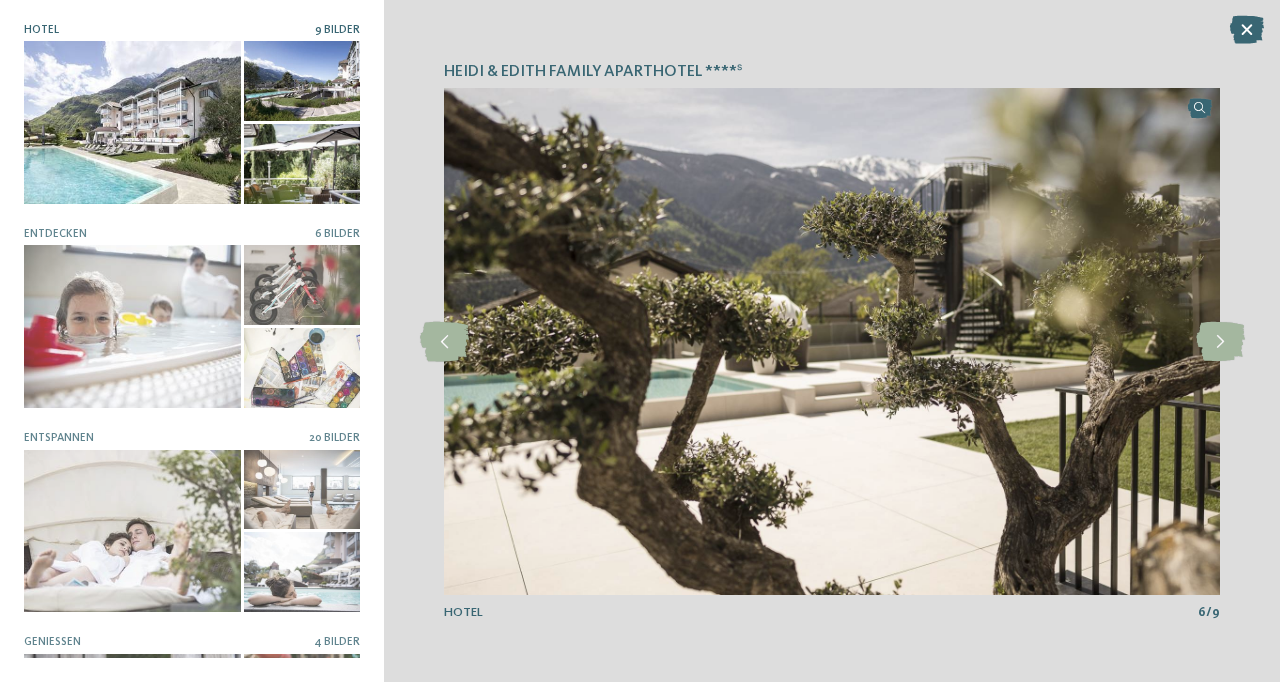 click at bounding box center [1220, 342] 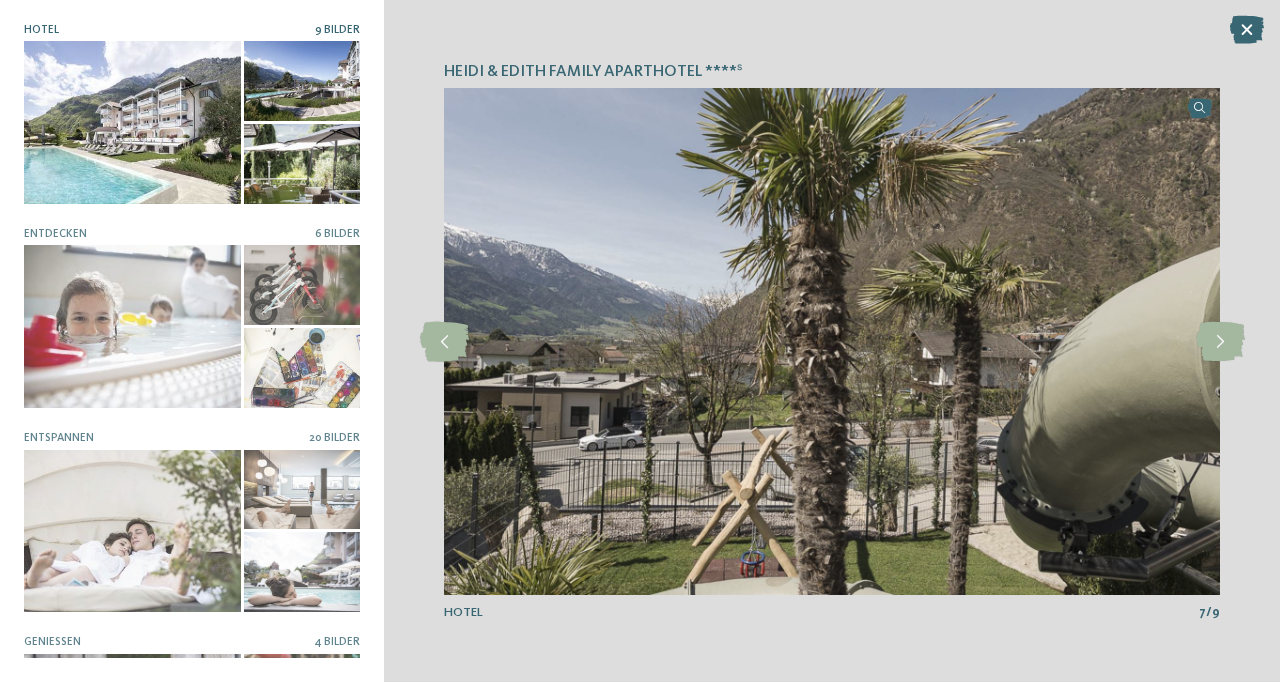 click at bounding box center [1220, 342] 